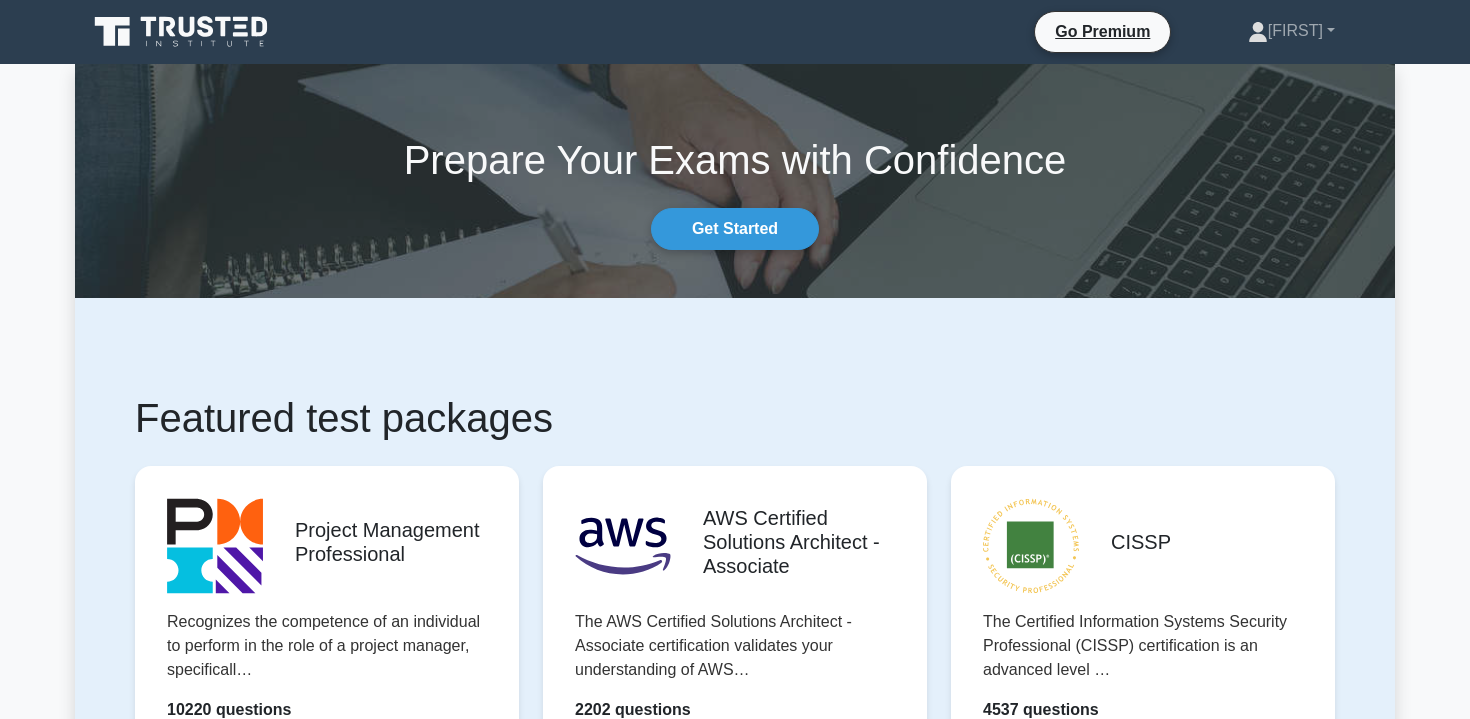 scroll, scrollTop: 0, scrollLeft: 0, axis: both 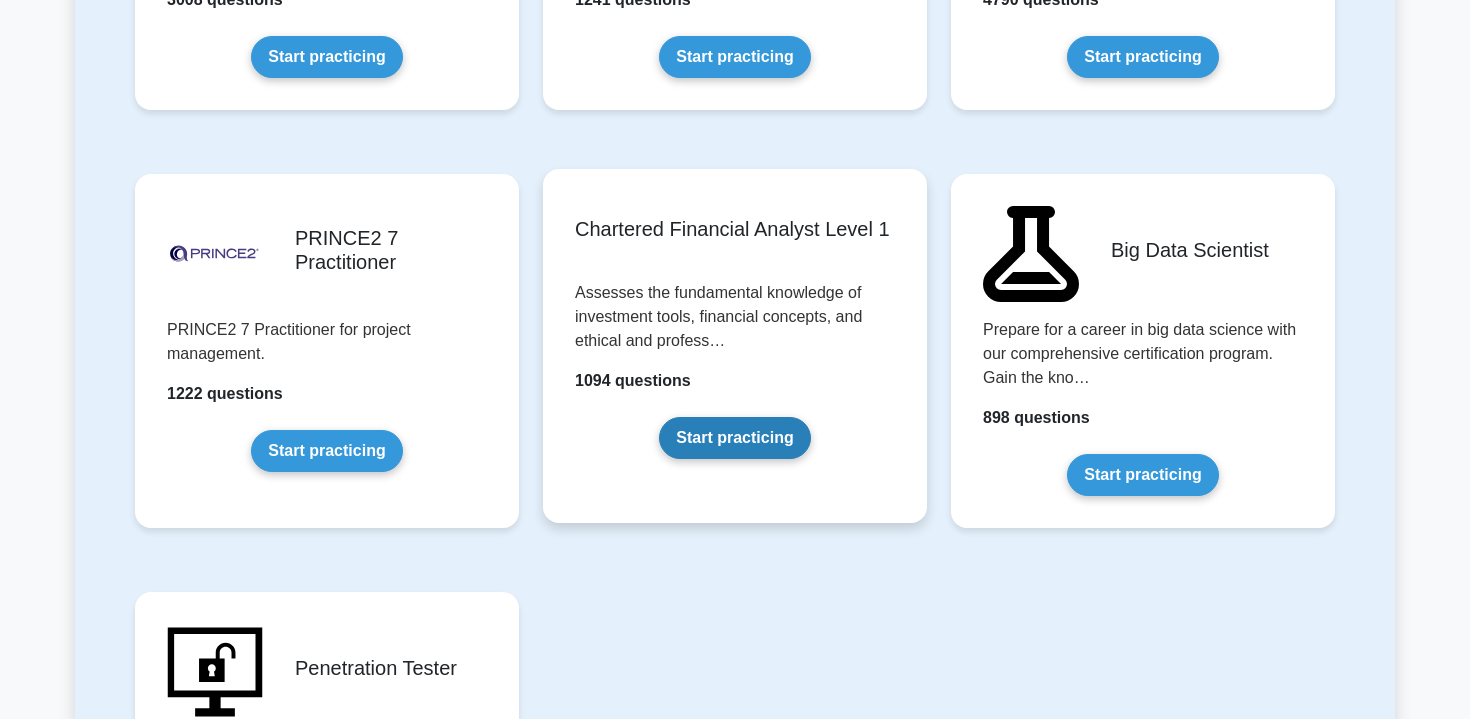 click on "Start practicing" at bounding box center [734, 438] 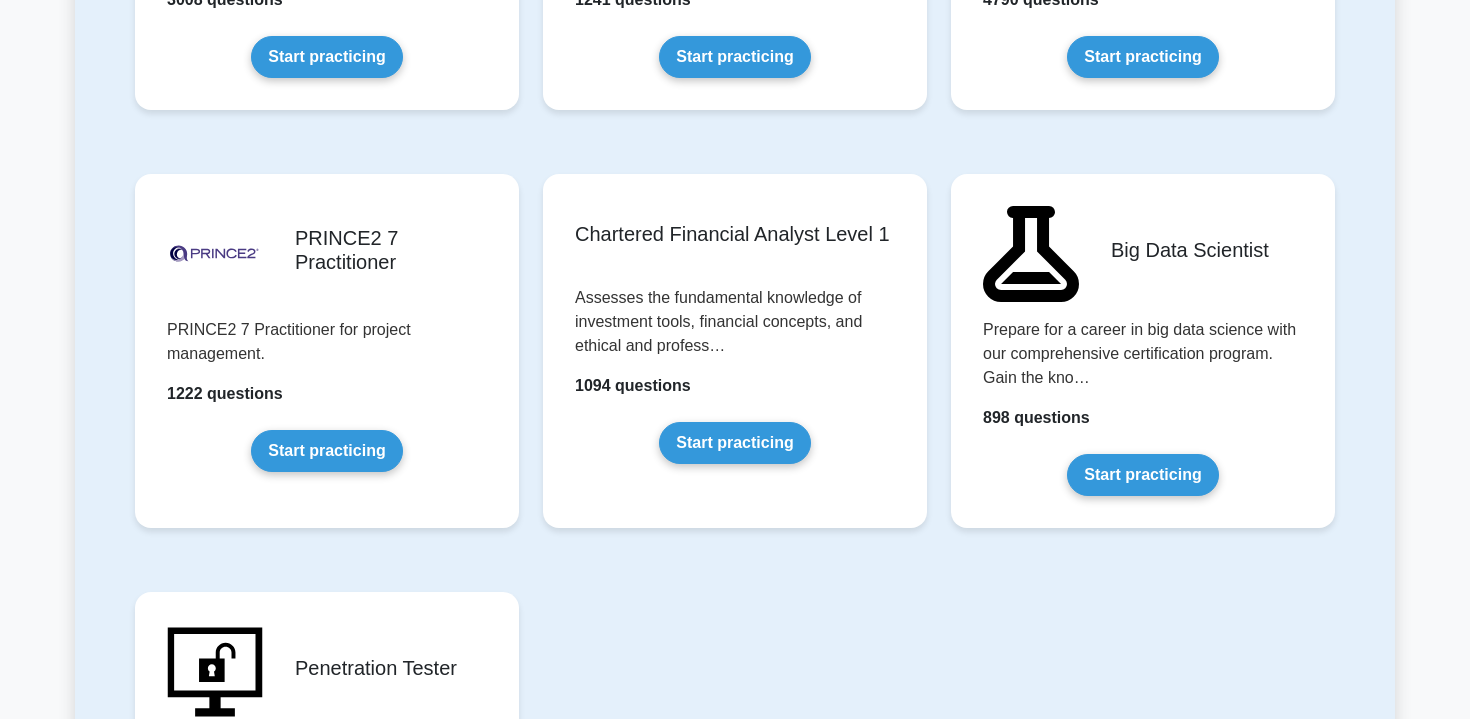 click on "Project Management Professional
Recognizes the competence of an individual to perform in the role of a project manager, specificall…
10220 questions
Start practicing
.st0{fill:#252F3E;} .st1{fill-rule:evenodd;clip-rule:evenodd;fill:#FF9900;}" at bounding box center [735, -1305] 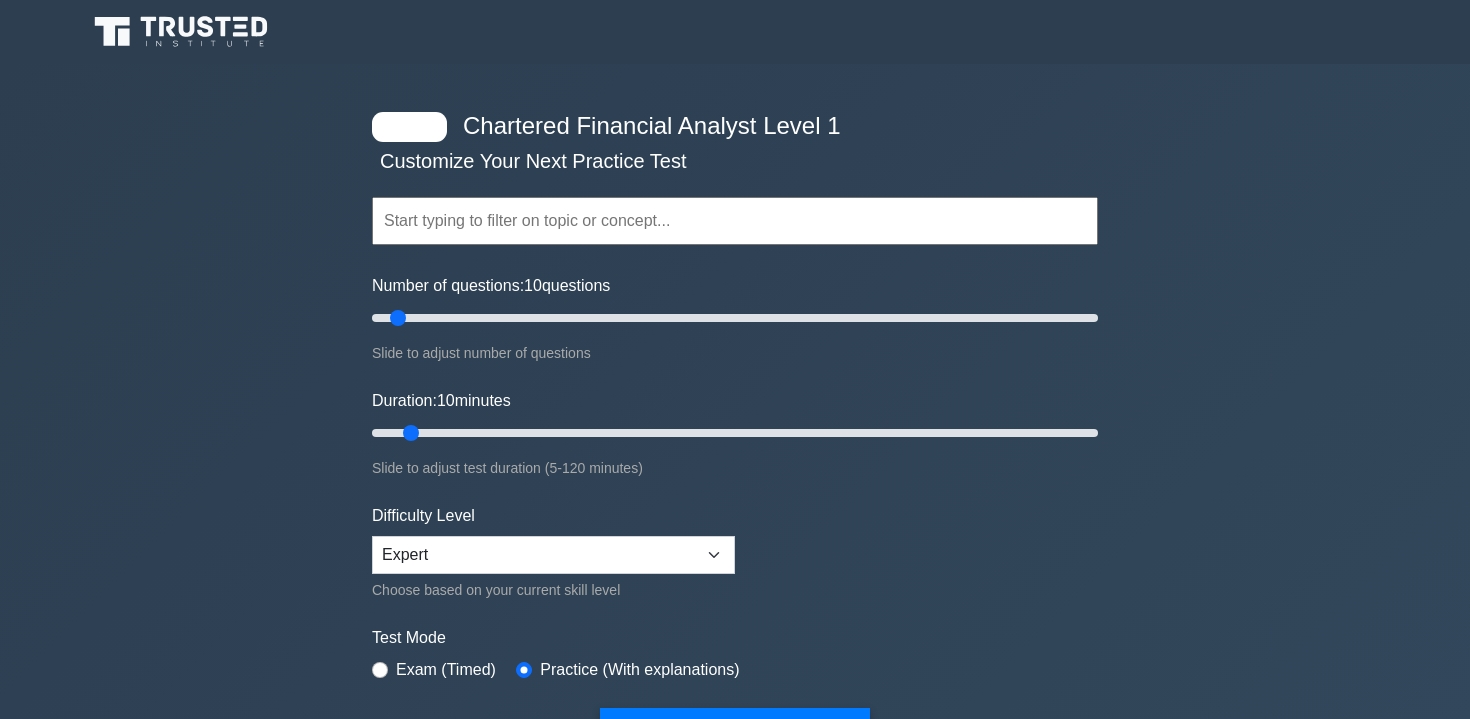 scroll, scrollTop: 0, scrollLeft: 0, axis: both 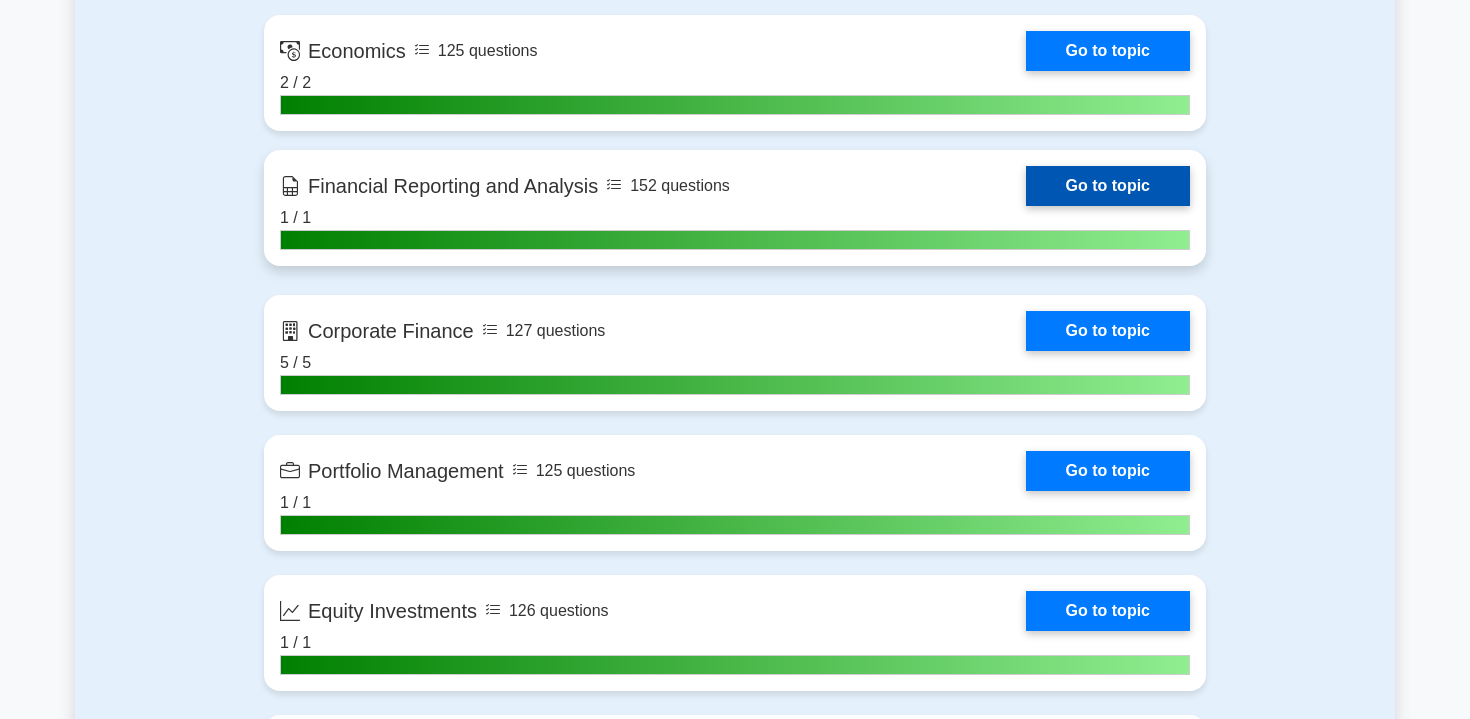 click on "Go to topic" at bounding box center [1108, 186] 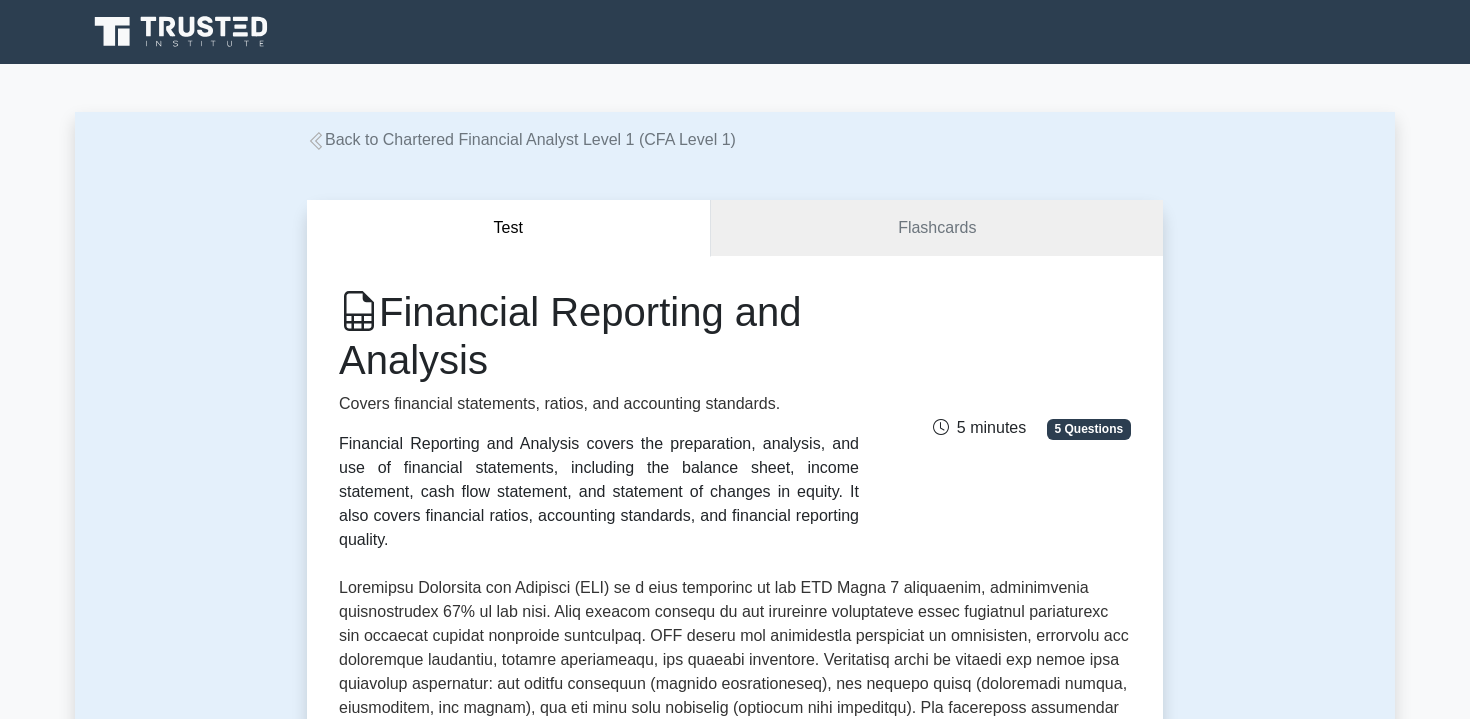 scroll, scrollTop: 0, scrollLeft: 0, axis: both 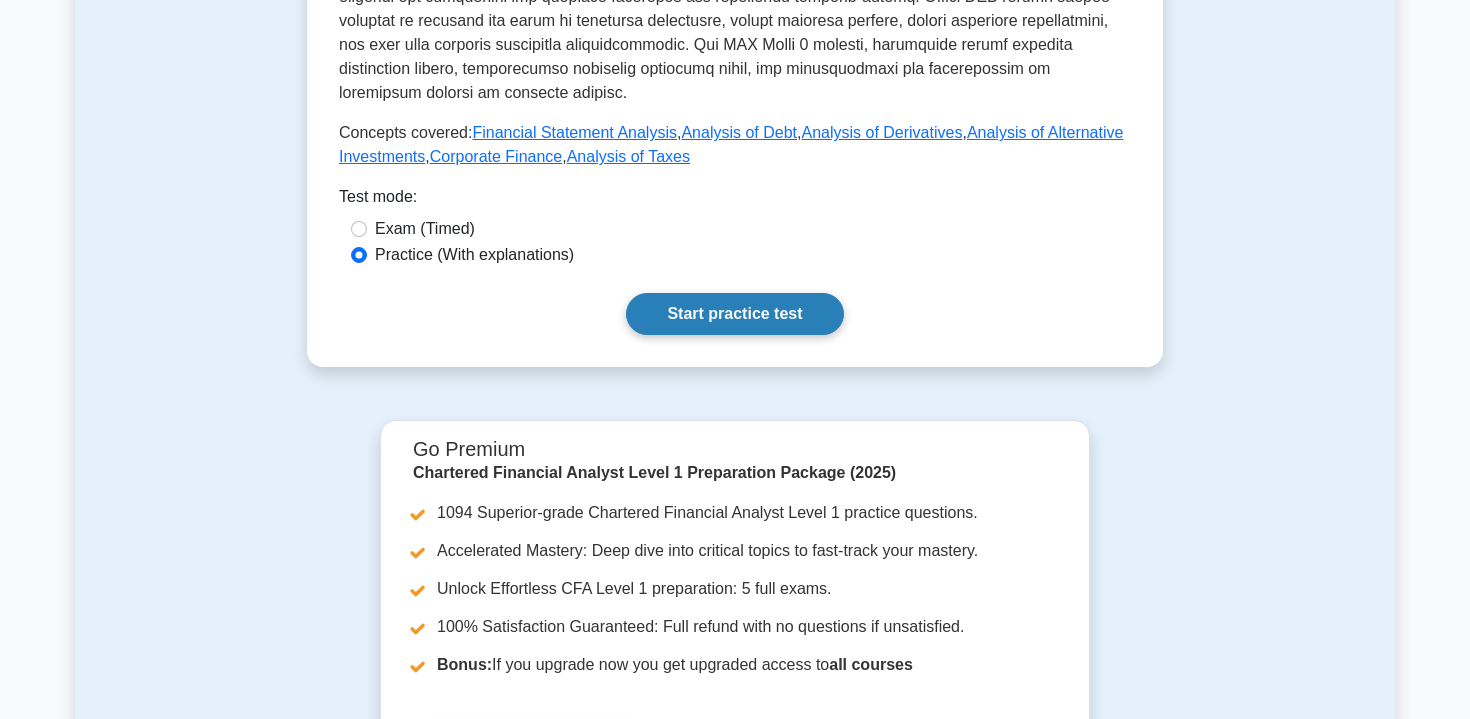 click on "Start practice test" at bounding box center [734, 314] 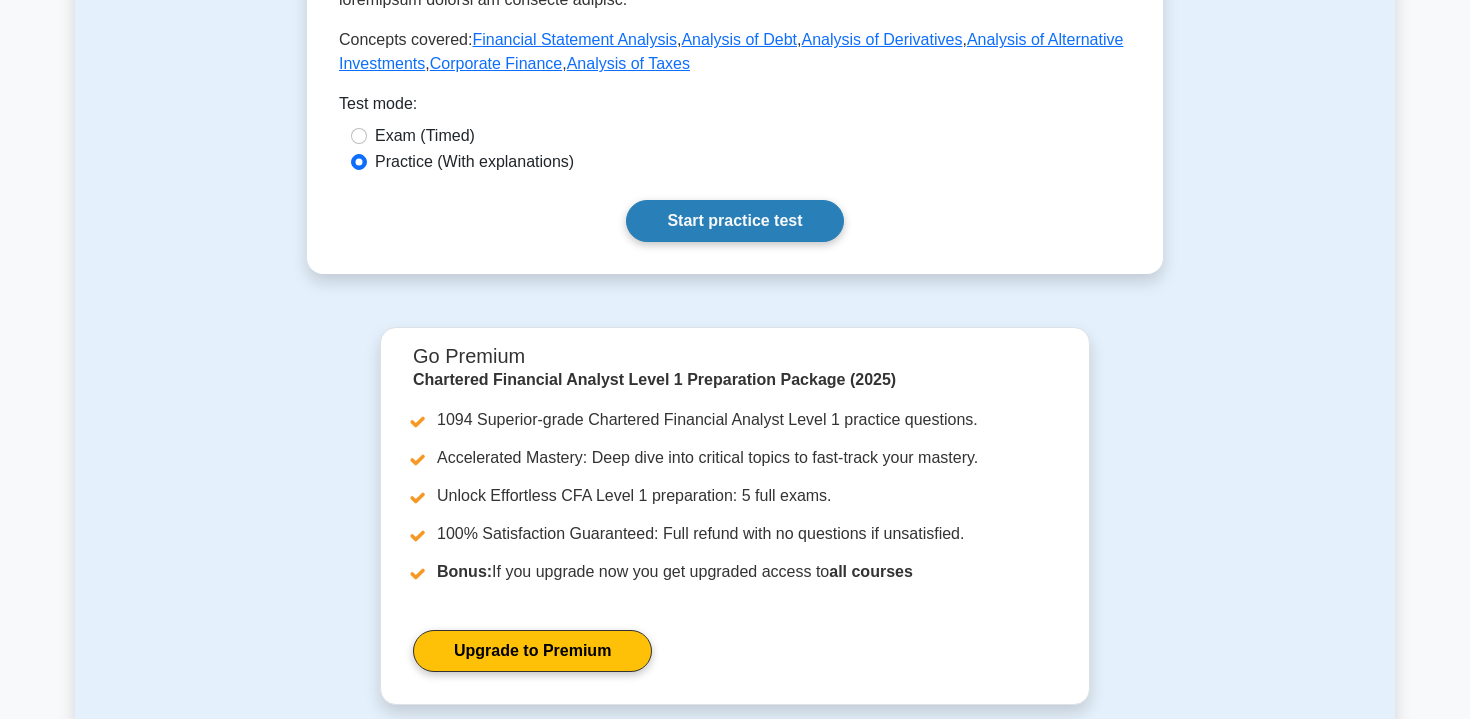 scroll, scrollTop: 1040, scrollLeft: 0, axis: vertical 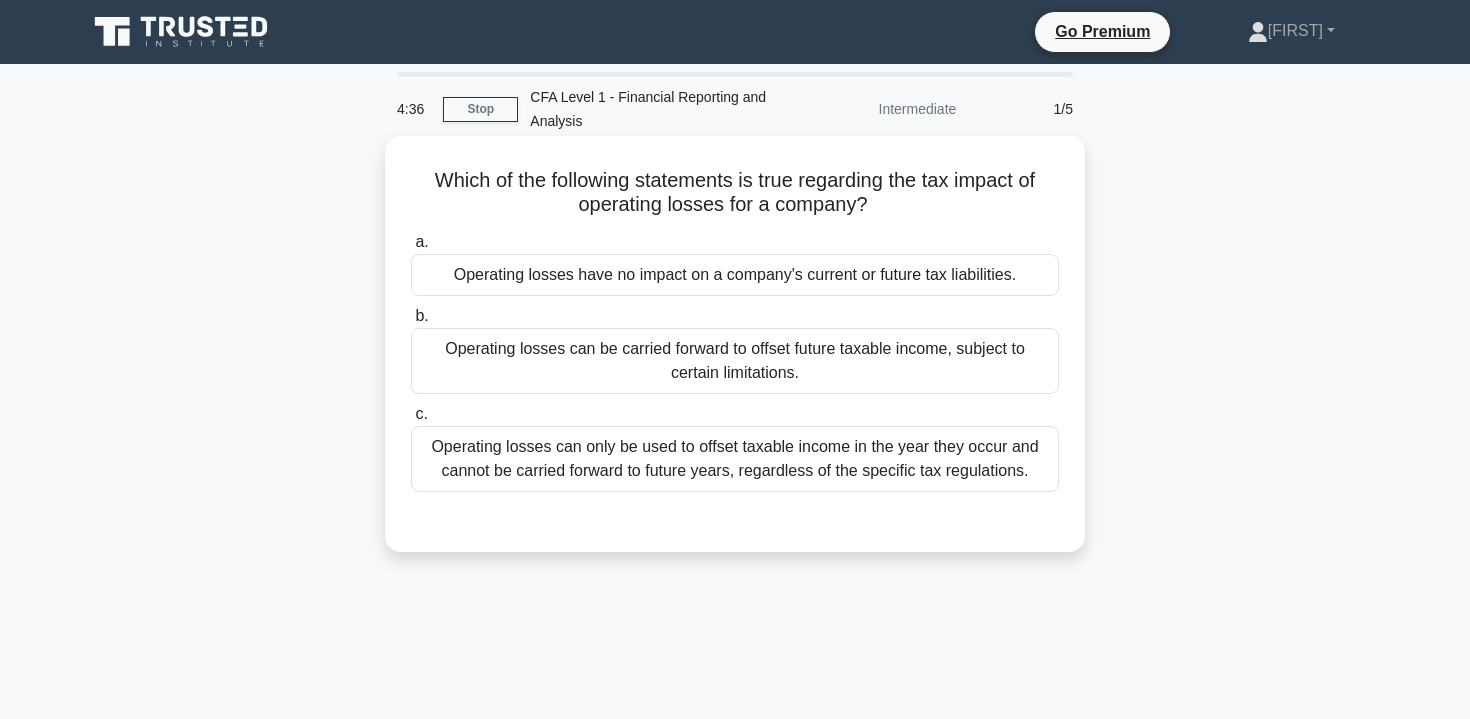 click on "Operating losses can be carried forward to offset future taxable income, subject to certain limitations." at bounding box center [735, 361] 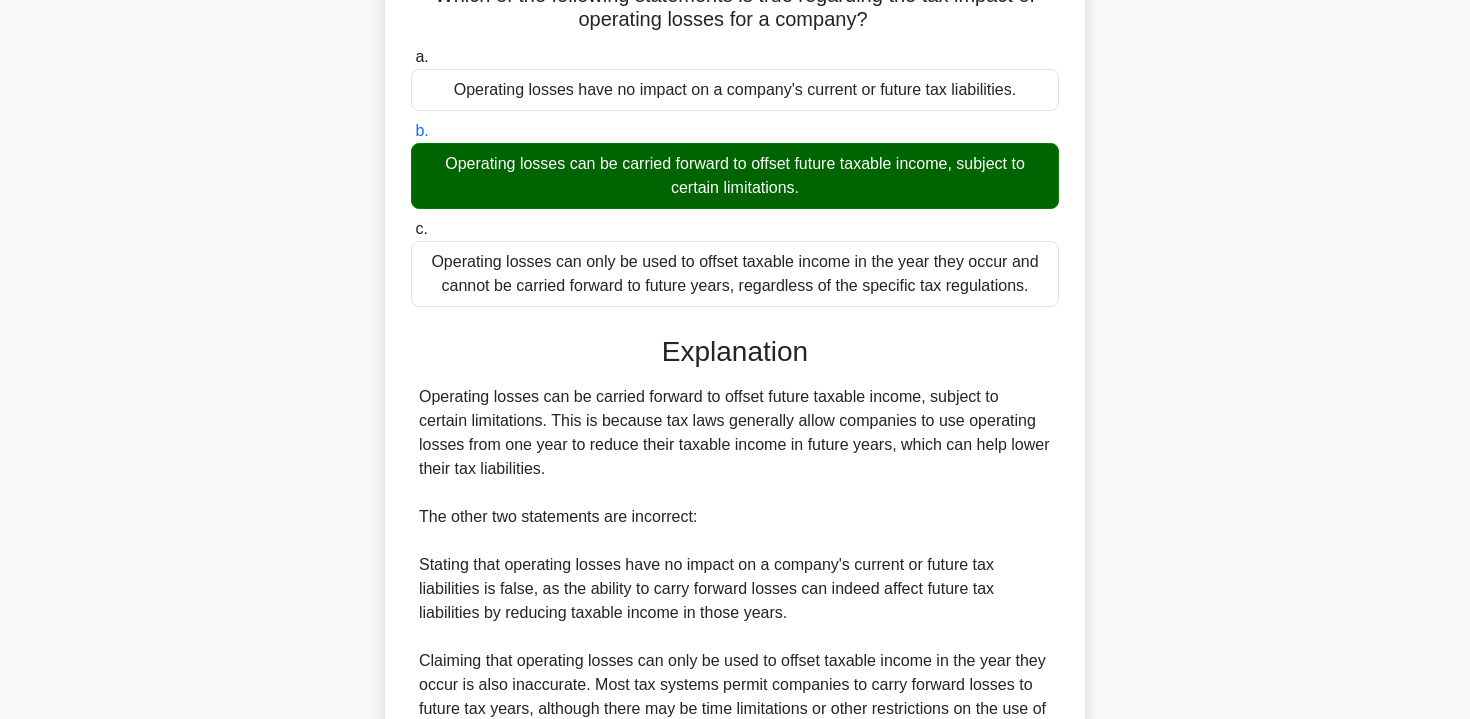 scroll, scrollTop: 338, scrollLeft: 0, axis: vertical 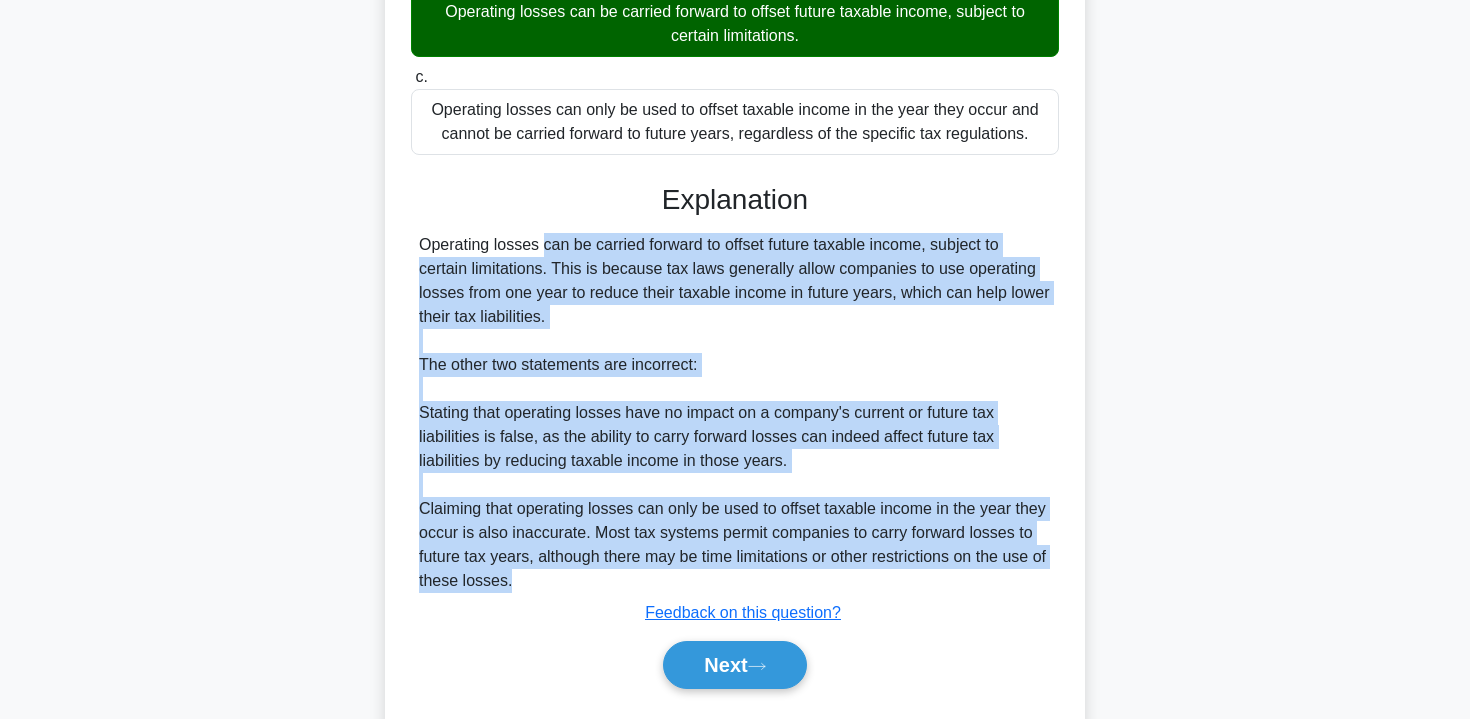 drag, startPoint x: 421, startPoint y: 239, endPoint x: 546, endPoint y: 573, distance: 356.62445 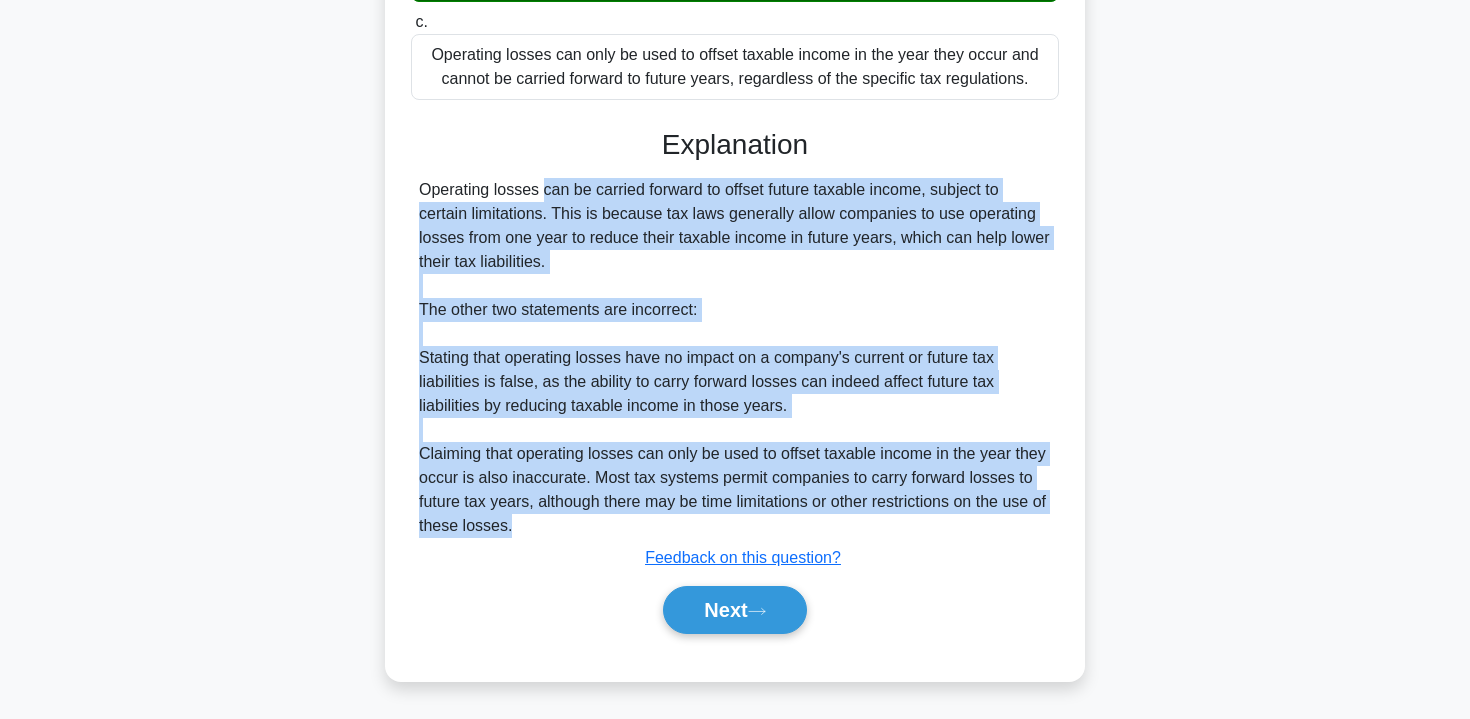 copy on "Operating losses can be carried forward to offset future taxable income, subject to certain limitations. This is because tax laws generally allow companies to use operating losses from one year to reduce their taxable income in future years, which can help lower their tax liabilities. The other two statements are incorrect: Stating that operating losses have no impact on a company's current or future tax liabilities is false, as the ability to carry forward losses can indeed affect future tax liabilities by reducing taxable income in those years. Claiming that operating losses can only be used to offset taxable income in the year they occur is also inaccurate. Most tax systems permit companies to carry forward losses to future tax years, although there may be time limitations or other restrictions on the use of these losses." 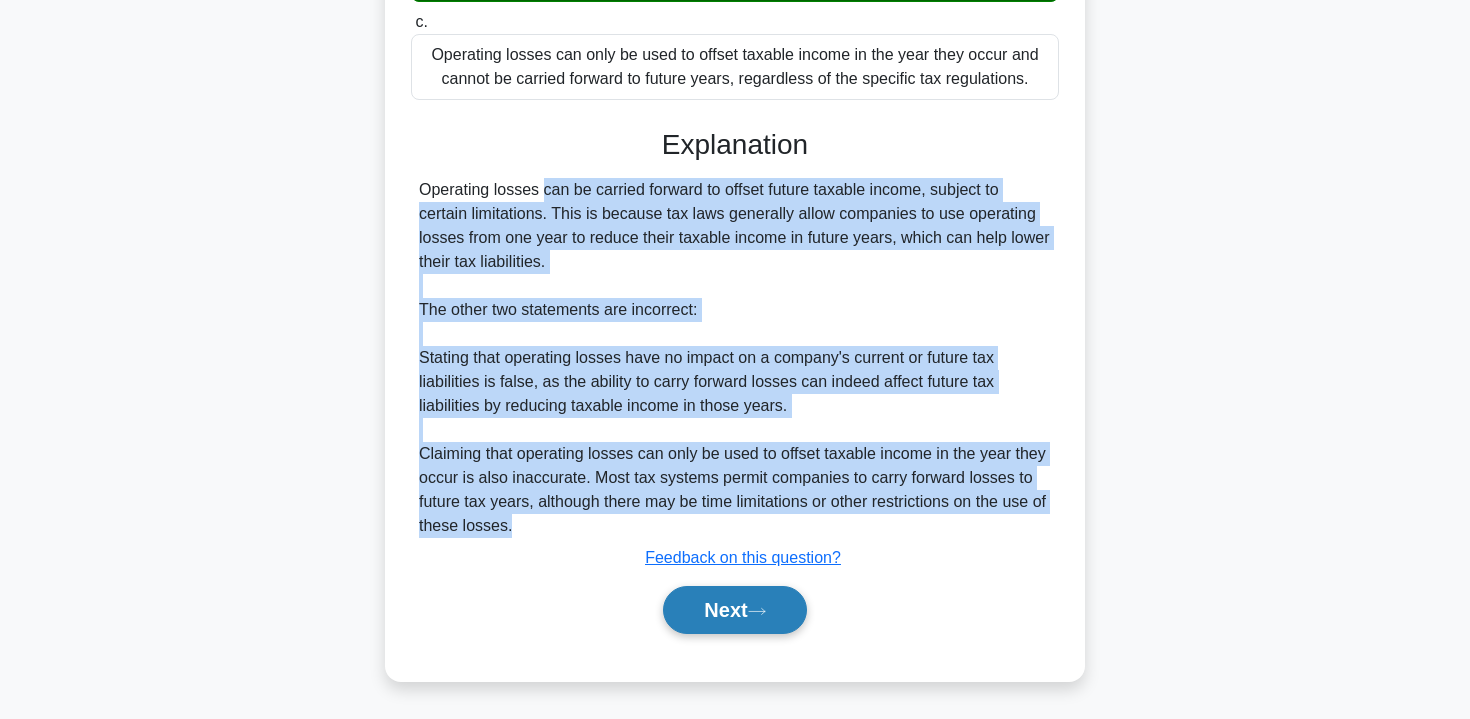 click on "Next" at bounding box center (734, 610) 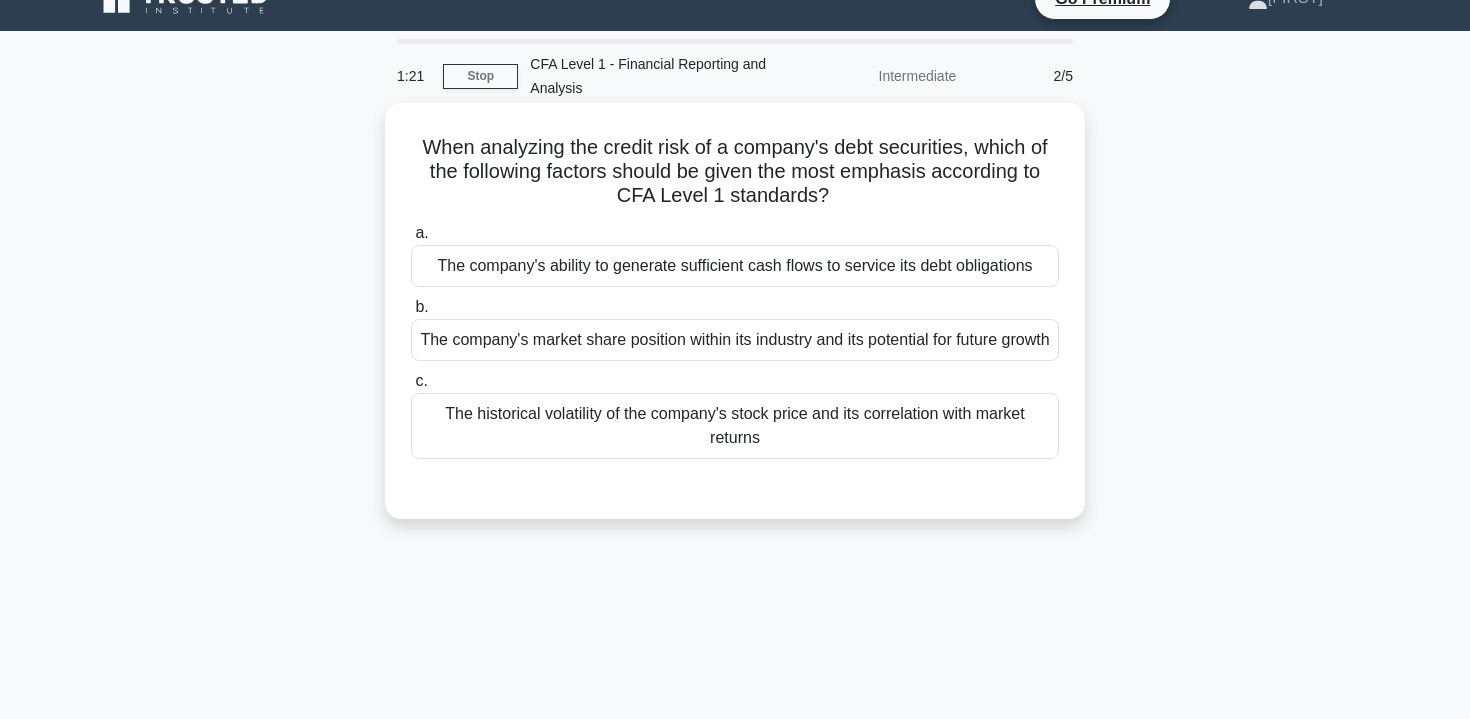 scroll, scrollTop: 38, scrollLeft: 0, axis: vertical 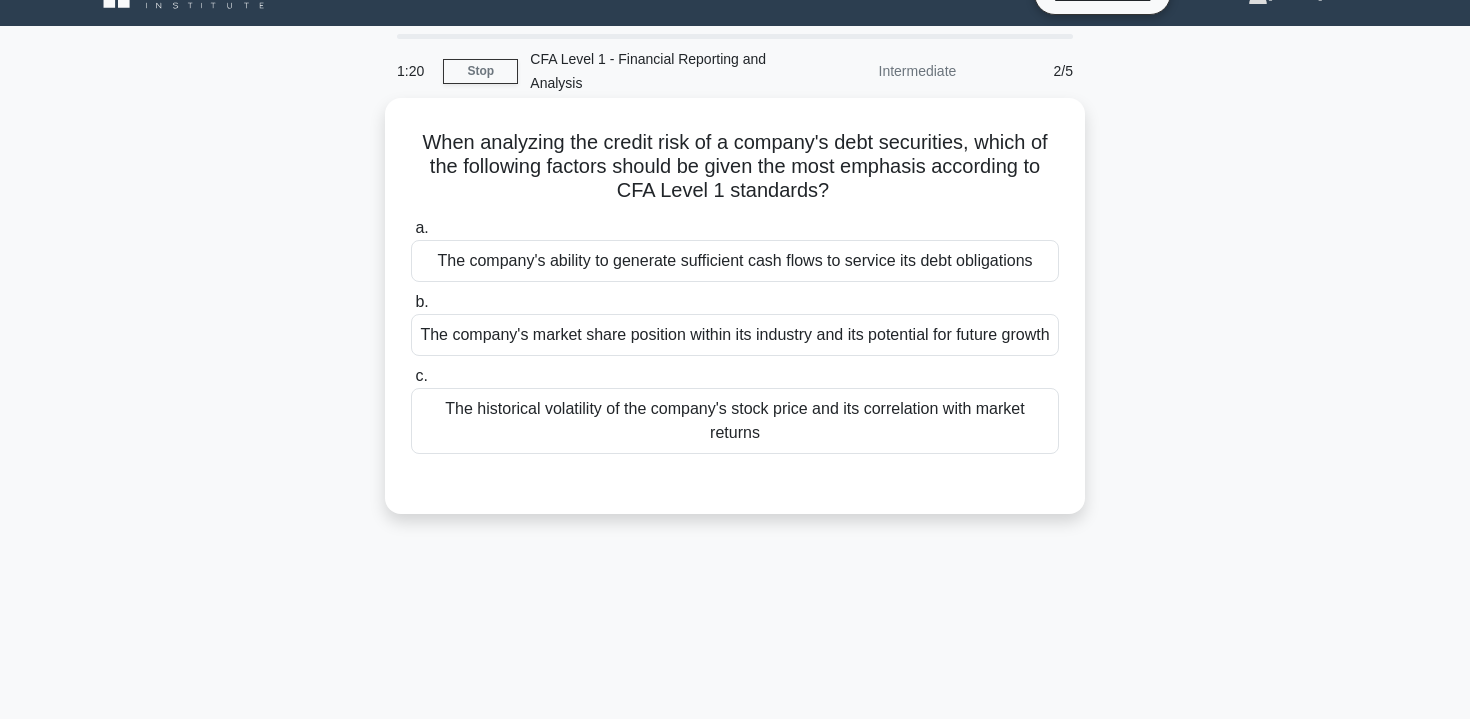 click on "When analyzing the credit risk of a company's debt securities, which of the following factors should be given the most emphasis according to CFA Level 1 standards?
.spinner_0XTQ{transform-origin:center;animation:spinner_y6GP .75s linear infinite}@keyframes spinner_y6GP{100%{transform:rotate(360deg)}}" at bounding box center [735, 167] 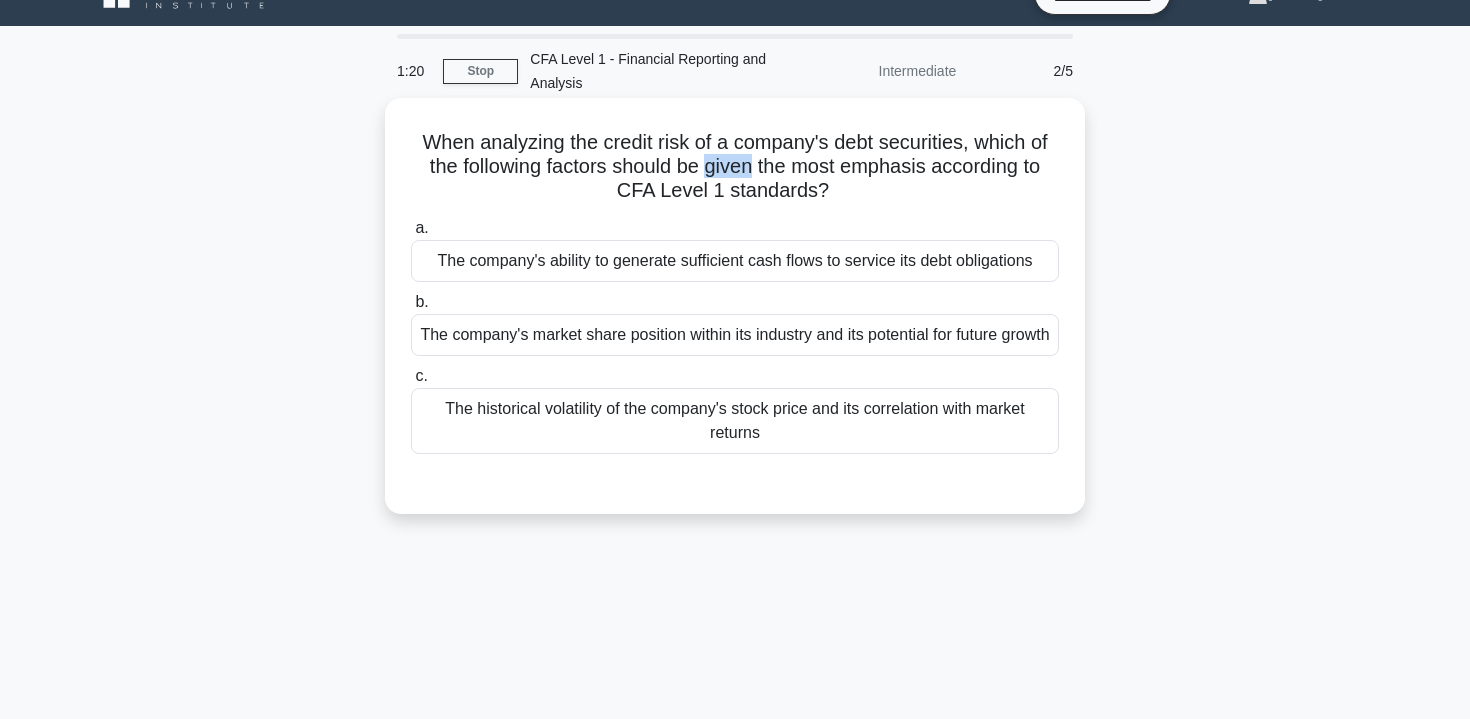 click on "When analyzing the credit risk of a company's debt securities, which of the following factors should be given the most emphasis according to CFA Level 1 standards?
.spinner_0XTQ{transform-origin:center;animation:spinner_y6GP .75s linear infinite}@keyframes spinner_y6GP{100%{transform:rotate(360deg)}}" at bounding box center (735, 167) 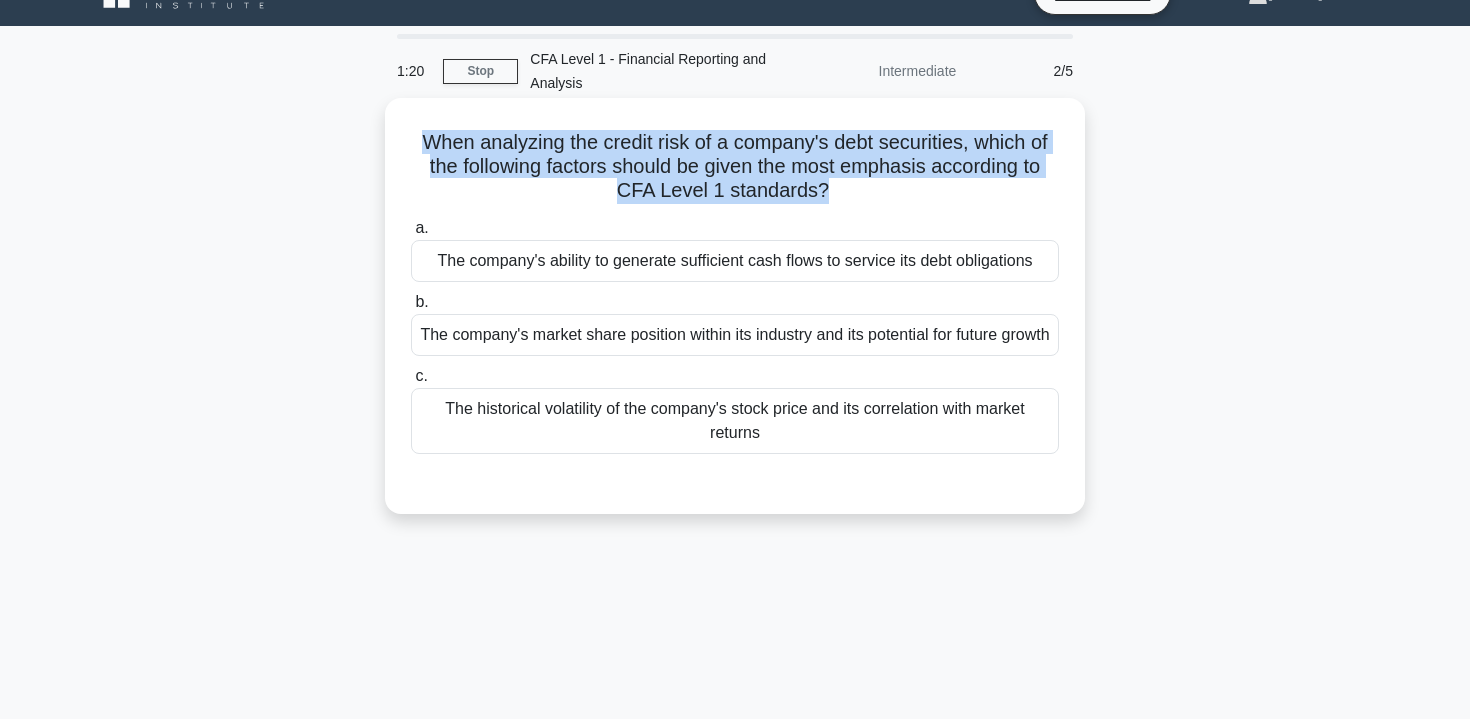 click on "When analyzing the credit risk of a company's debt securities, which of the following factors should be given the most emphasis according to CFA Level 1 standards?
.spinner_0XTQ{transform-origin:center;animation:spinner_y6GP .75s linear infinite}@keyframes spinner_y6GP{100%{transform:rotate(360deg)}}" at bounding box center (735, 167) 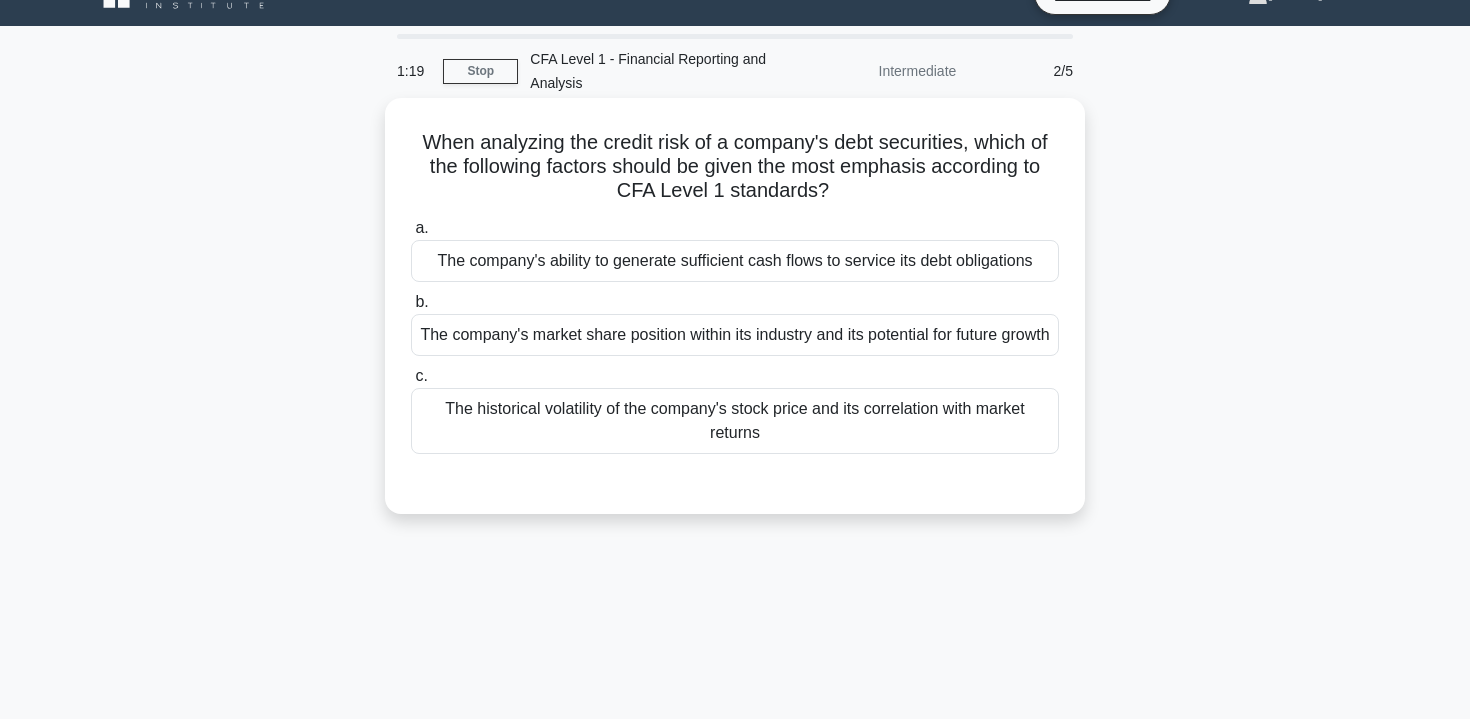 click on "When analyzing the credit risk of a company's debt securities, which of the following factors should be given the most emphasis according to CFA Level 1 standards?
.spinner_0XTQ{transform-origin:center;animation:spinner_y6GP .75s linear infinite}@keyframes spinner_y6GP{100%{transform:rotate(360deg)}}" at bounding box center [735, 167] 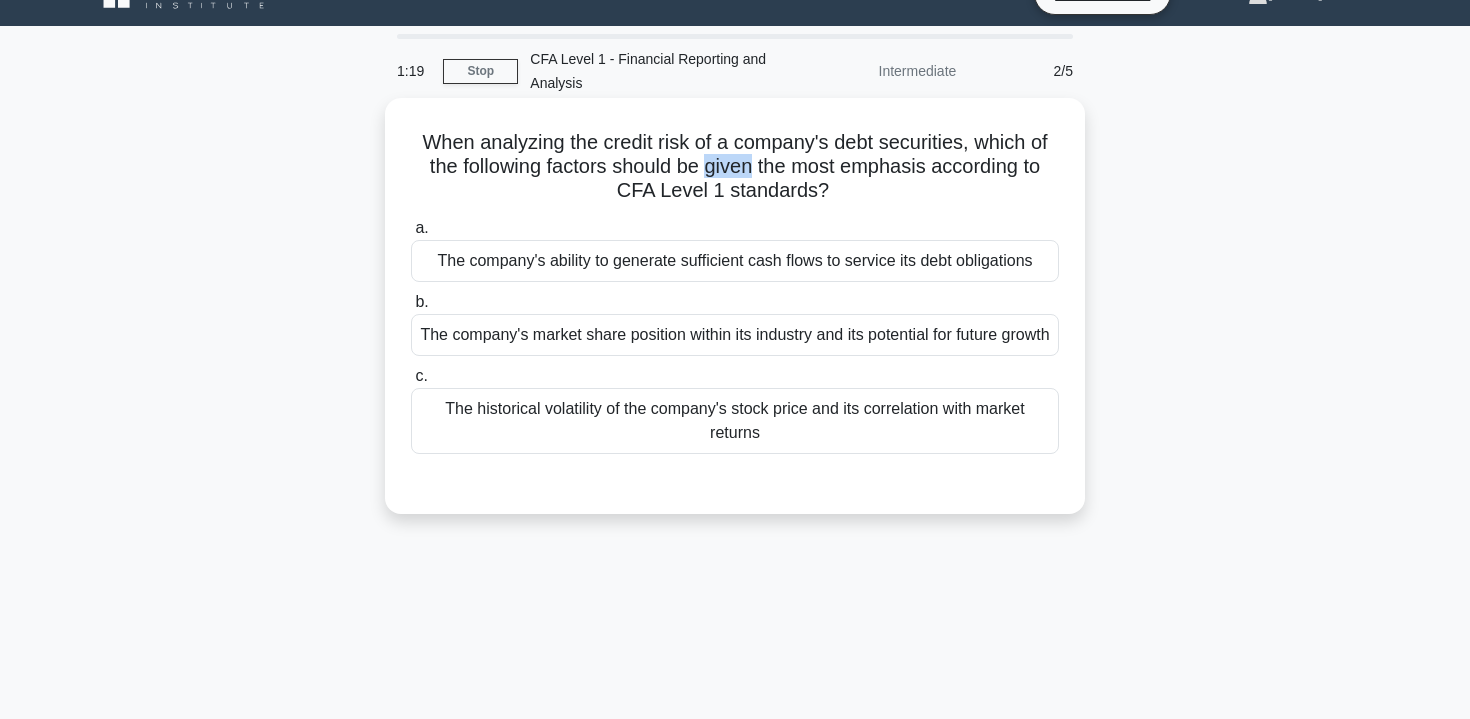 click on "When analyzing the credit risk of a company's debt securities, which of the following factors should be given the most emphasis according to CFA Level 1 standards?
.spinner_0XTQ{transform-origin:center;animation:spinner_y6GP .75s linear infinite}@keyframes spinner_y6GP{100%{transform:rotate(360deg)}}" at bounding box center (735, 167) 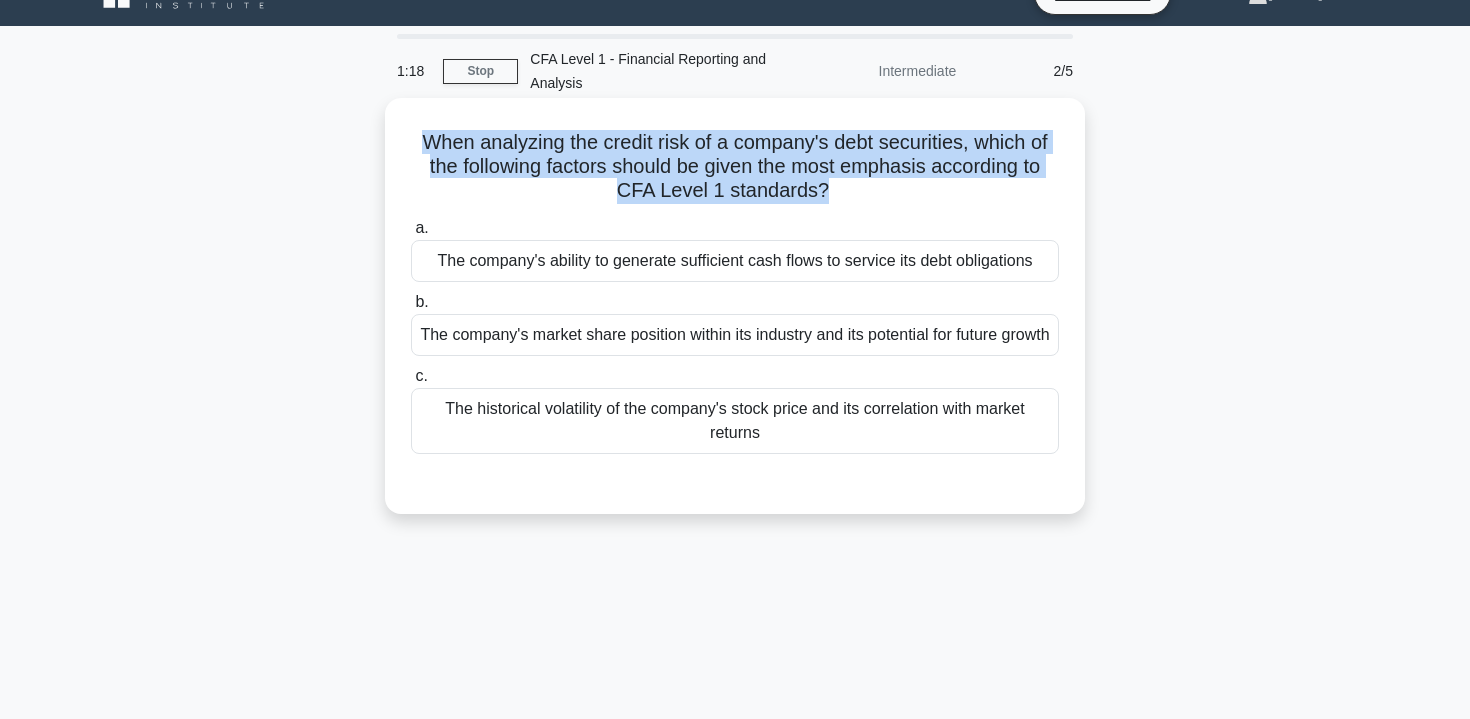 click on "When analyzing the credit risk of a company's debt securities, which of the following factors should be given the most emphasis according to CFA Level 1 standards?
.spinner_0XTQ{transform-origin:center;animation:spinner_y6GP .75s linear infinite}@keyframes spinner_y6GP{100%{transform:rotate(360deg)}}" at bounding box center [735, 167] 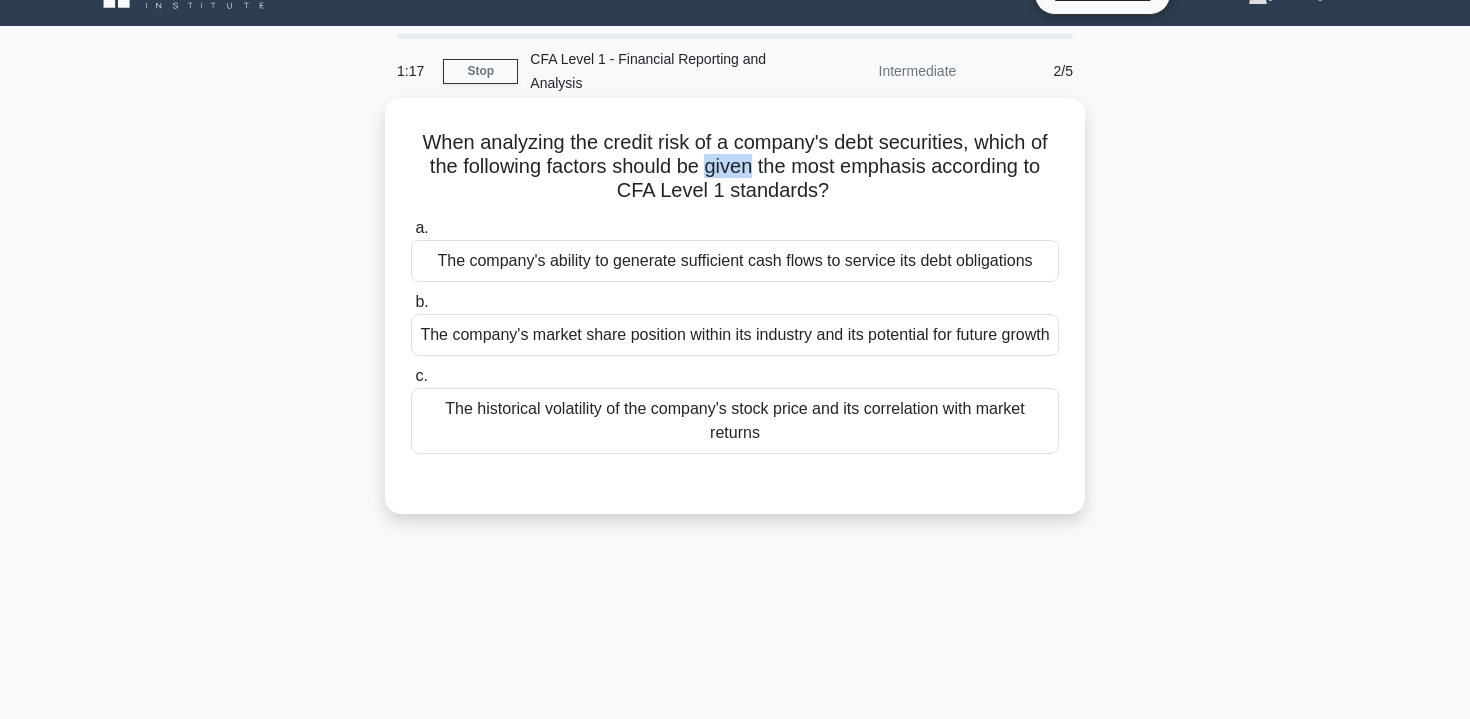 click on "When analyzing the credit risk of a company's debt securities, which of the following factors should be given the most emphasis according to CFA Level 1 standards?
.spinner_0XTQ{transform-origin:center;animation:spinner_y6GP .75s linear infinite}@keyframes spinner_y6GP{100%{transform:rotate(360deg)}}" at bounding box center (735, 167) 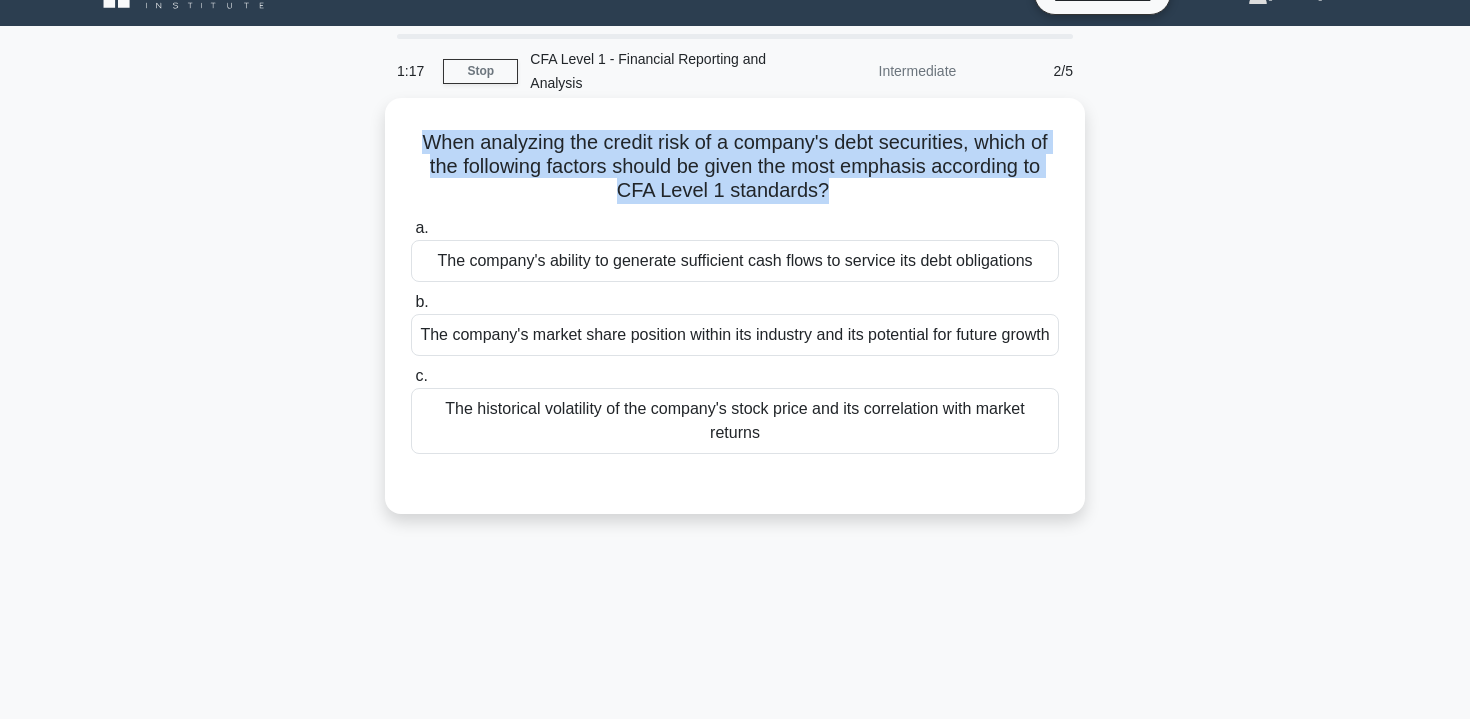 click on "When analyzing the credit risk of a company's debt securities, which of the following factors should be given the most emphasis according to CFA Level 1 standards?
.spinner_0XTQ{transform-origin:center;animation:spinner_y6GP .75s linear infinite}@keyframes spinner_y6GP{100%{transform:rotate(360deg)}}" at bounding box center (735, 167) 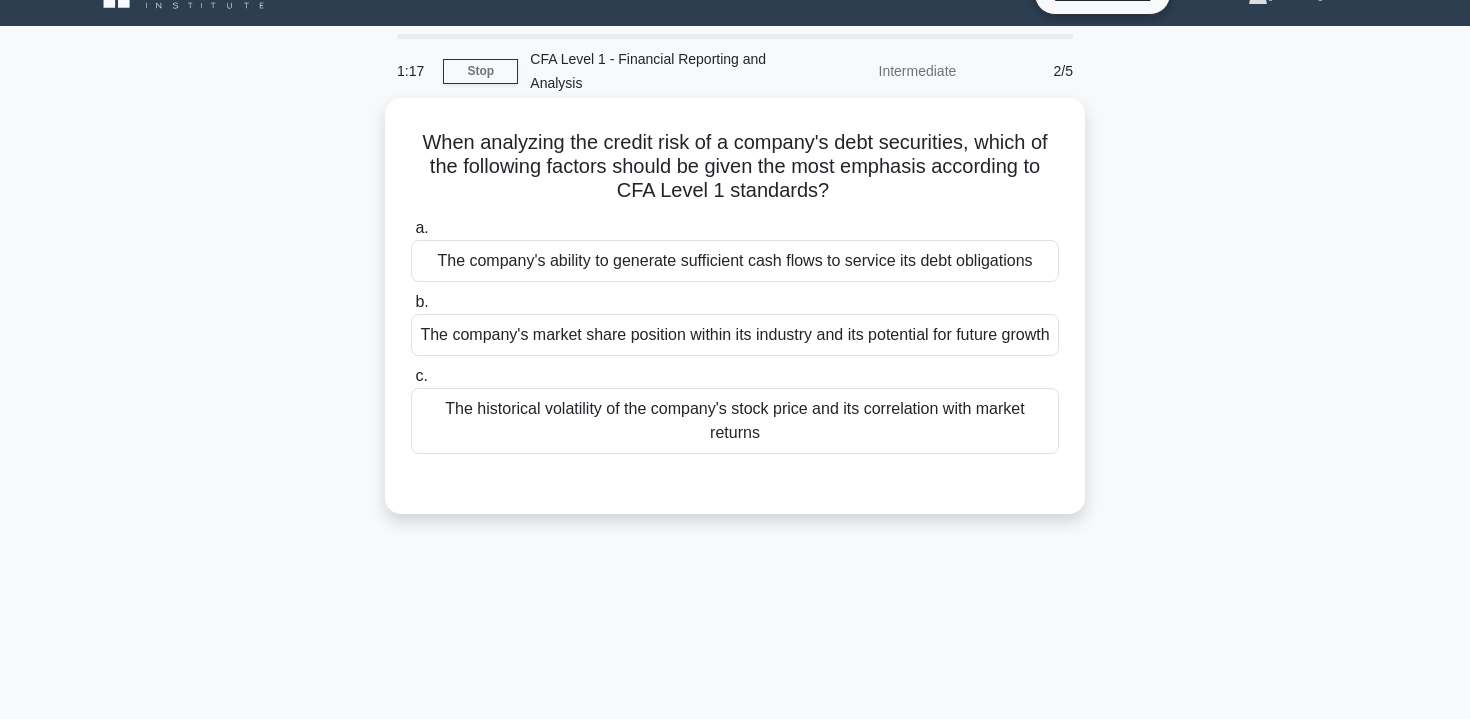 click on "When analyzing the credit risk of a company's debt securities, which of the following factors should be given the most emphasis according to CFA Level 1 standards?
.spinner_0XTQ{transform-origin:center;animation:spinner_y6GP .75s linear infinite}@keyframes spinner_y6GP{100%{transform:rotate(360deg)}}" at bounding box center (735, 167) 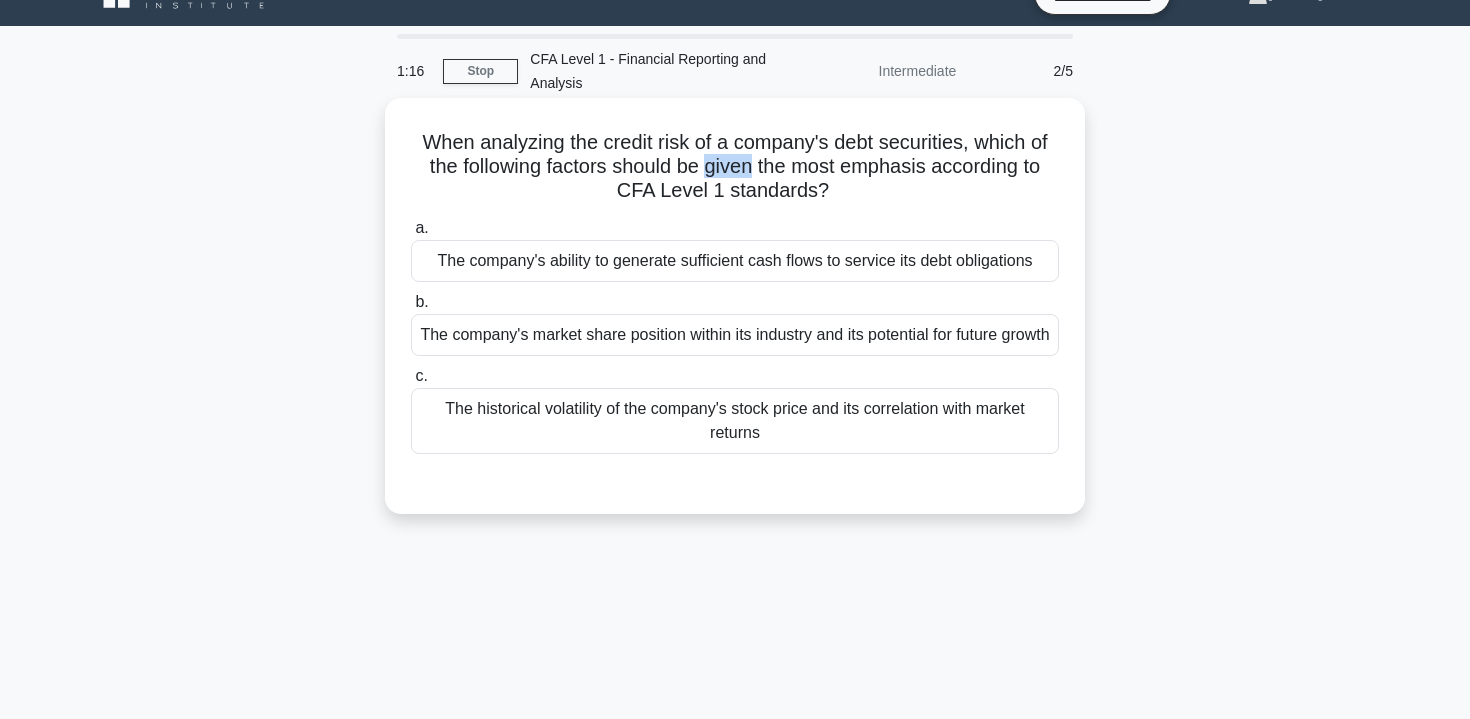 click on "When analyzing the credit risk of a company's debt securities, which of the following factors should be given the most emphasis according to CFA Level 1 standards?
.spinner_0XTQ{transform-origin:center;animation:spinner_y6GP .75s linear infinite}@keyframes spinner_y6GP{100%{transform:rotate(360deg)}}" at bounding box center (735, 167) 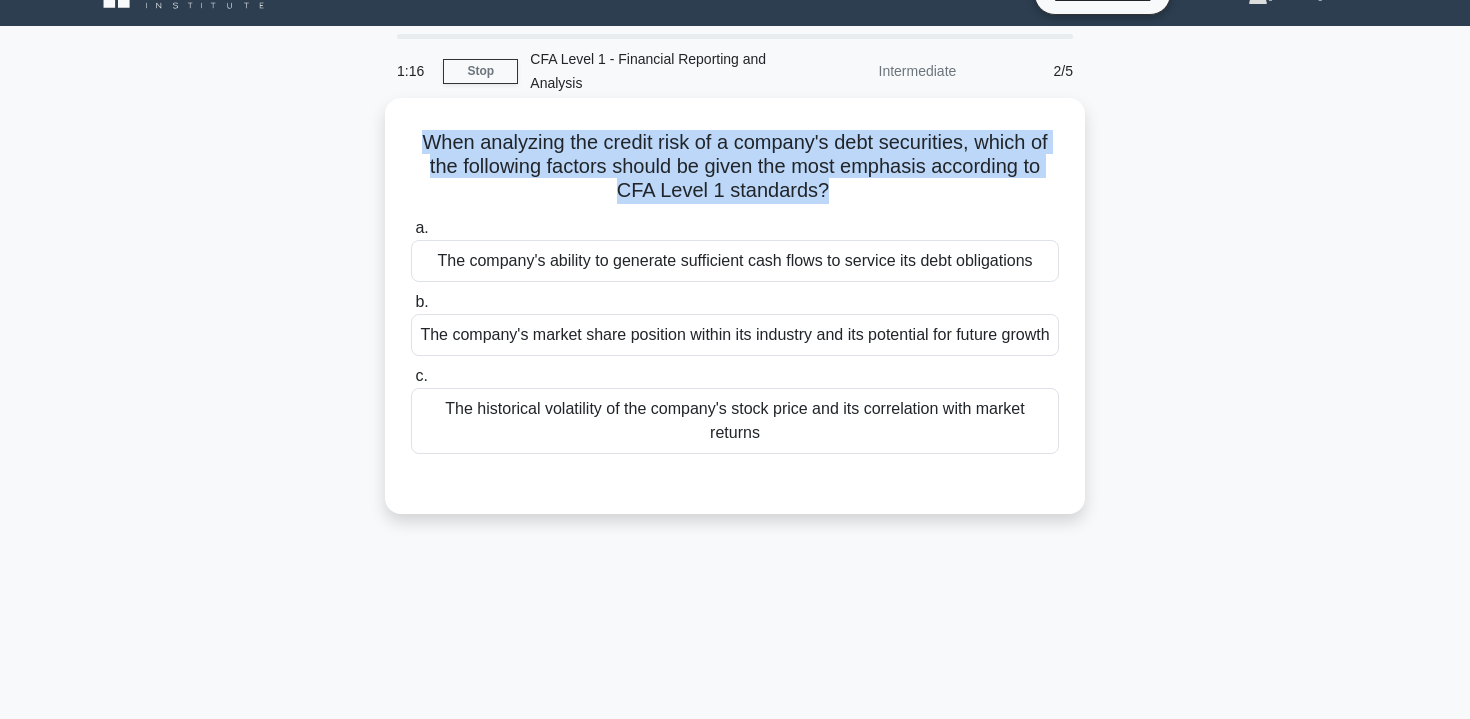 click on "When analyzing the credit risk of a company's debt securities, which of the following factors should be given the most emphasis according to CFA Level 1 standards?
.spinner_0XTQ{transform-origin:center;animation:spinner_y6GP .75s linear infinite}@keyframes spinner_y6GP{100%{transform:rotate(360deg)}}" at bounding box center (735, 167) 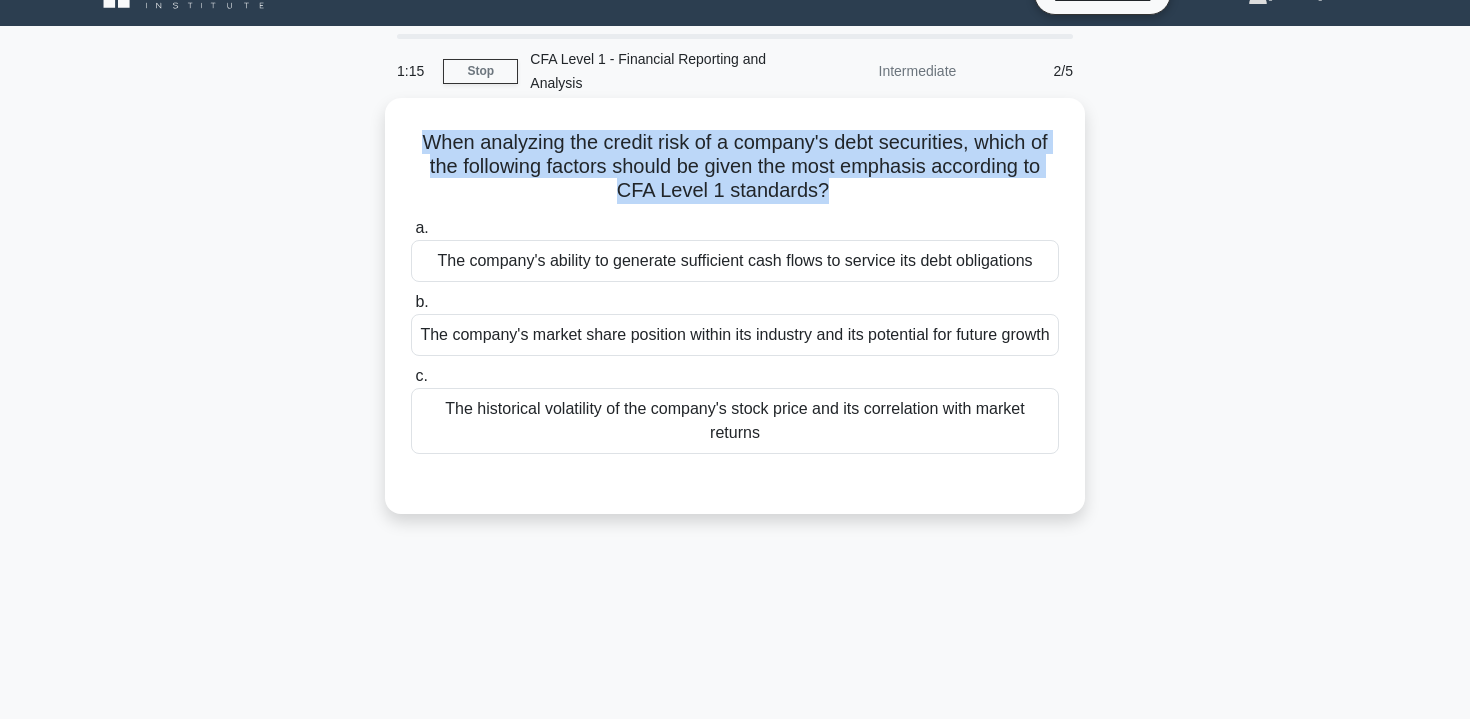 click on "When analyzing the credit risk of a company's debt securities, which of the following factors should be given the most emphasis according to CFA Level 1 standards?
.spinner_0XTQ{transform-origin:center;animation:spinner_y6GP .75s linear infinite}@keyframes spinner_y6GP{100%{transform:rotate(360deg)}}" at bounding box center [735, 167] 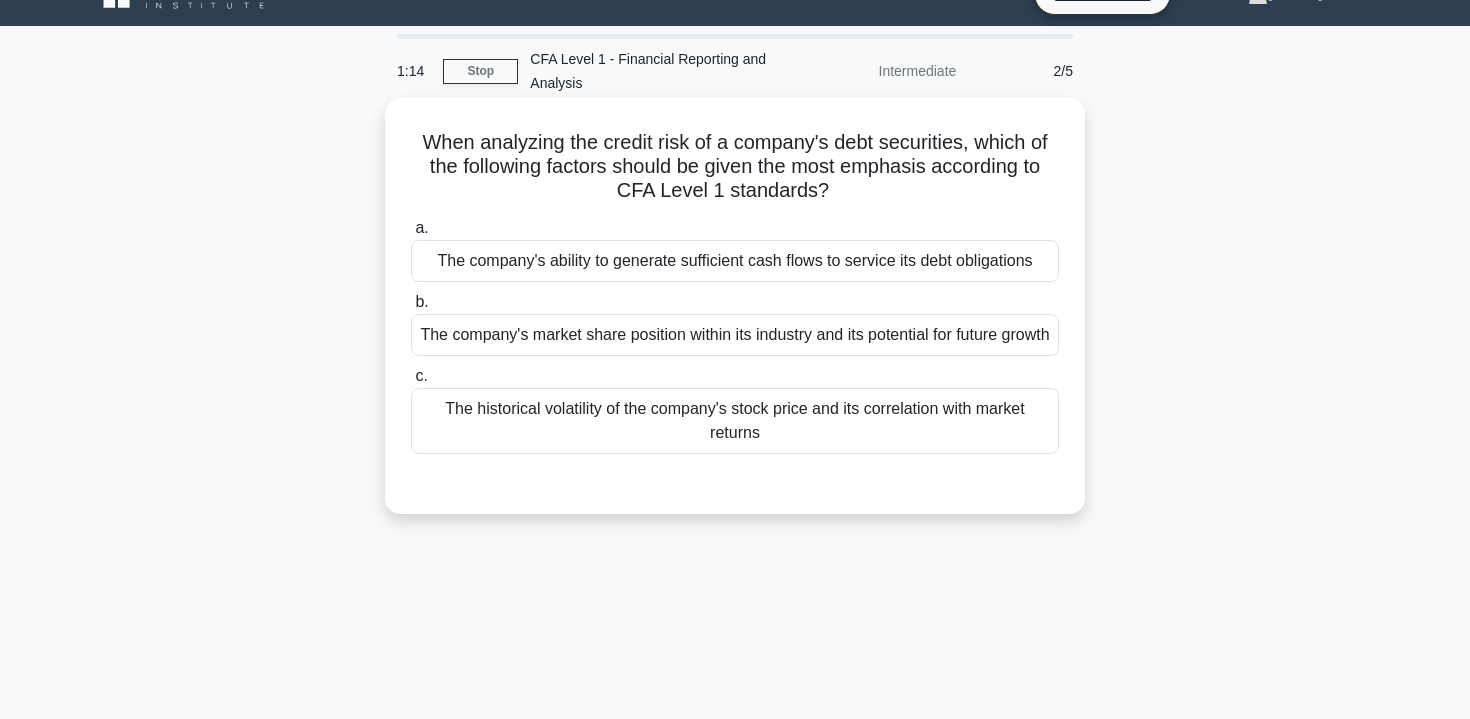 click on "When analyzing the credit risk of a company's debt securities, which of the following factors should be given the most emphasis according to CFA Level 1 standards?
.spinner_0XTQ{transform-origin:center;animation:spinner_y6GP .75s linear infinite}@keyframes spinner_y6GP{100%{transform:rotate(360deg)}}" at bounding box center (735, 167) 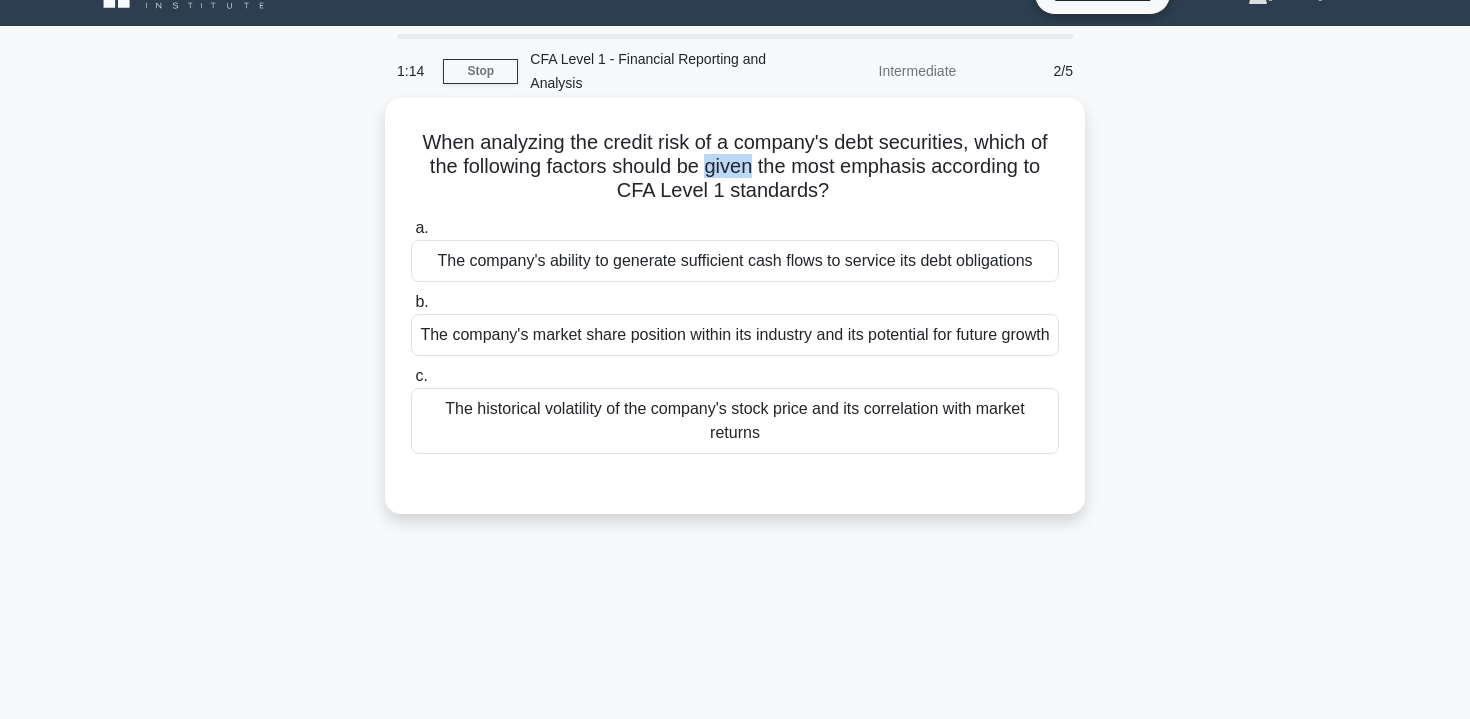 click on "When analyzing the credit risk of a company's debt securities, which of the following factors should be given the most emphasis according to CFA Level 1 standards?
.spinner_0XTQ{transform-origin:center;animation:spinner_y6GP .75s linear infinite}@keyframes spinner_y6GP{100%{transform:rotate(360deg)}}" at bounding box center (735, 167) 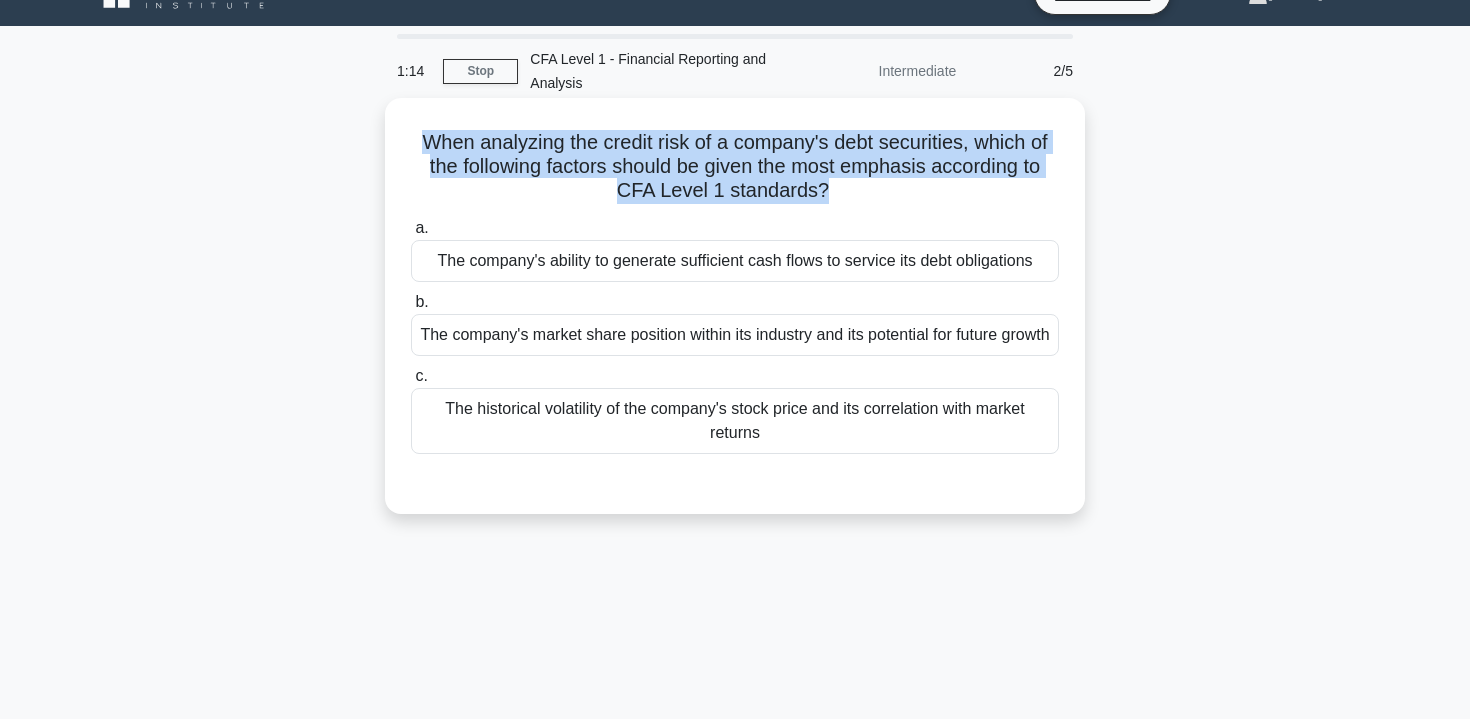 click on "When analyzing the credit risk of a company's debt securities, which of the following factors should be given the most emphasis according to CFA Level 1 standards?
.spinner_0XTQ{transform-origin:center;animation:spinner_y6GP .75s linear infinite}@keyframes spinner_y6GP{100%{transform:rotate(360deg)}}" at bounding box center (735, 167) 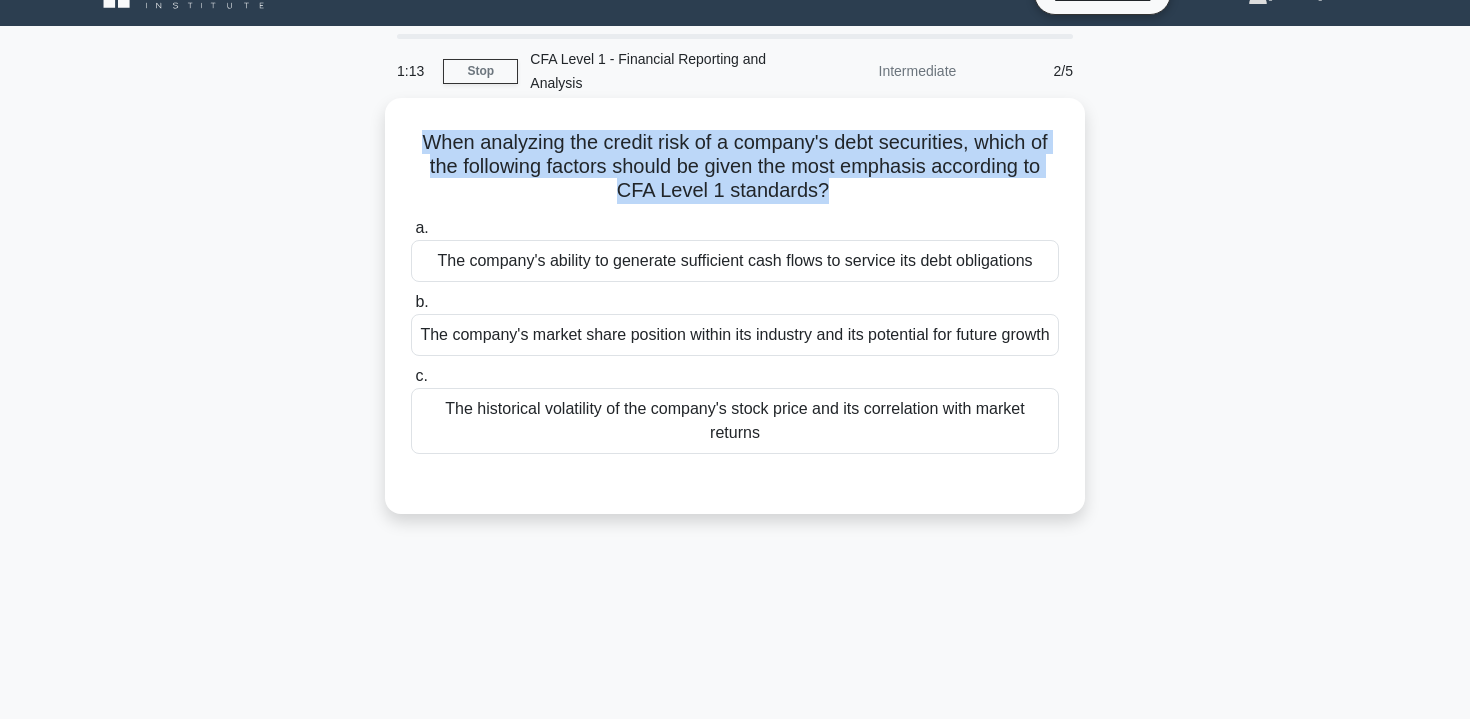 click on "When analyzing the credit risk of a company's debt securities, which of the following factors should be given the most emphasis according to CFA Level 1 standards?
.spinner_0XTQ{transform-origin:center;animation:spinner_y6GP .75s linear infinite}@keyframes spinner_y6GP{100%{transform:rotate(360deg)}}" at bounding box center (735, 167) 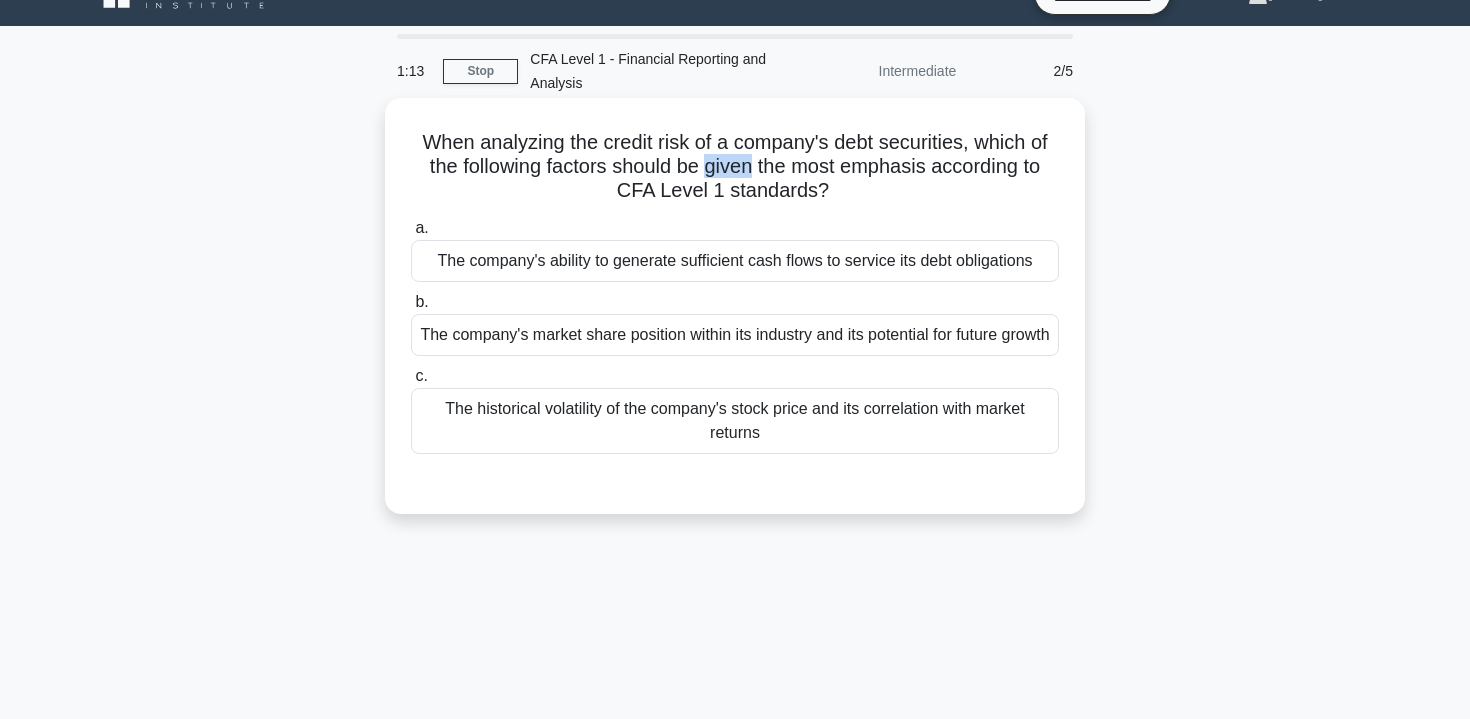 click on "When analyzing the credit risk of a company's debt securities, which of the following factors should be given the most emphasis according to CFA Level 1 standards?
.spinner_0XTQ{transform-origin:center;animation:spinner_y6GP .75s linear infinite}@keyframes spinner_y6GP{100%{transform:rotate(360deg)}}" at bounding box center [735, 167] 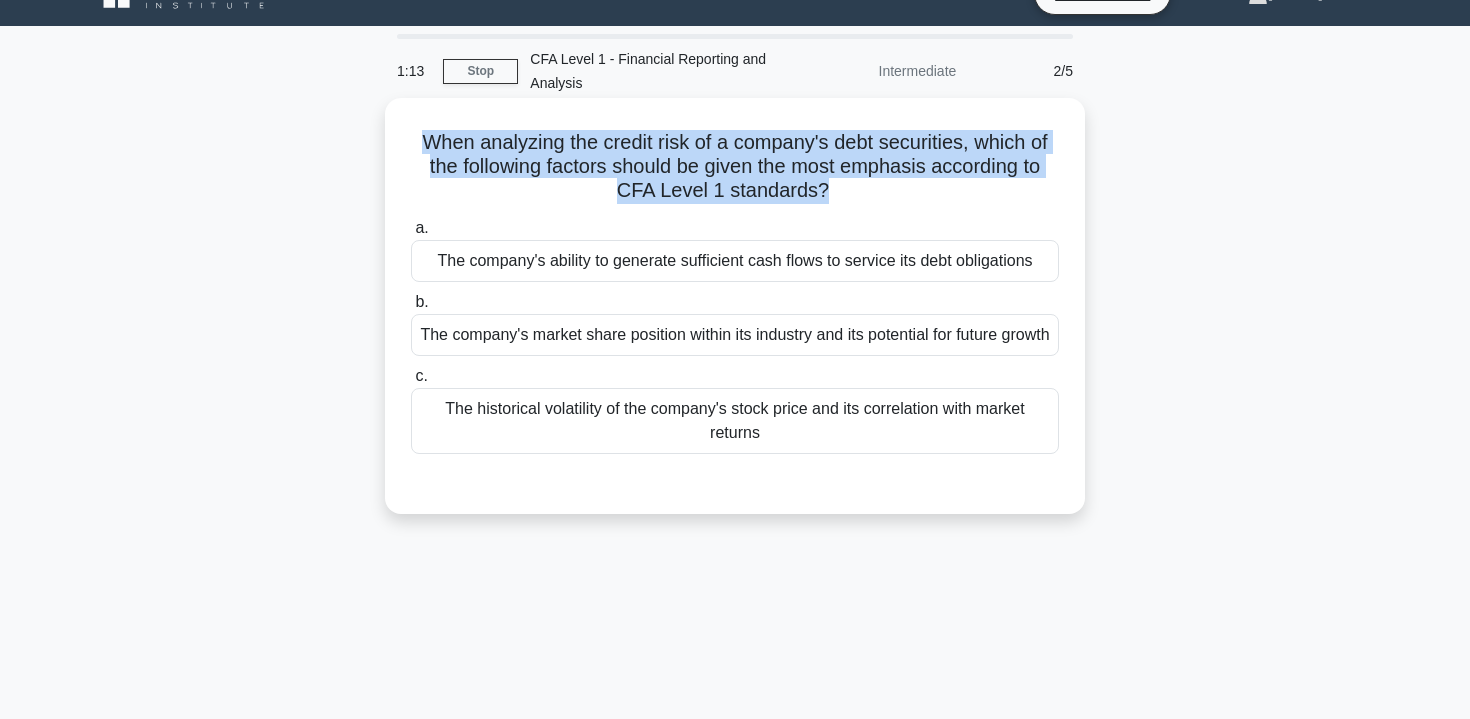 click on "When analyzing the credit risk of a company's debt securities, which of the following factors should be given the most emphasis according to CFA Level 1 standards?
.spinner_0XTQ{transform-origin:center;animation:spinner_y6GP .75s linear infinite}@keyframes spinner_y6GP{100%{transform:rotate(360deg)}}" at bounding box center [735, 167] 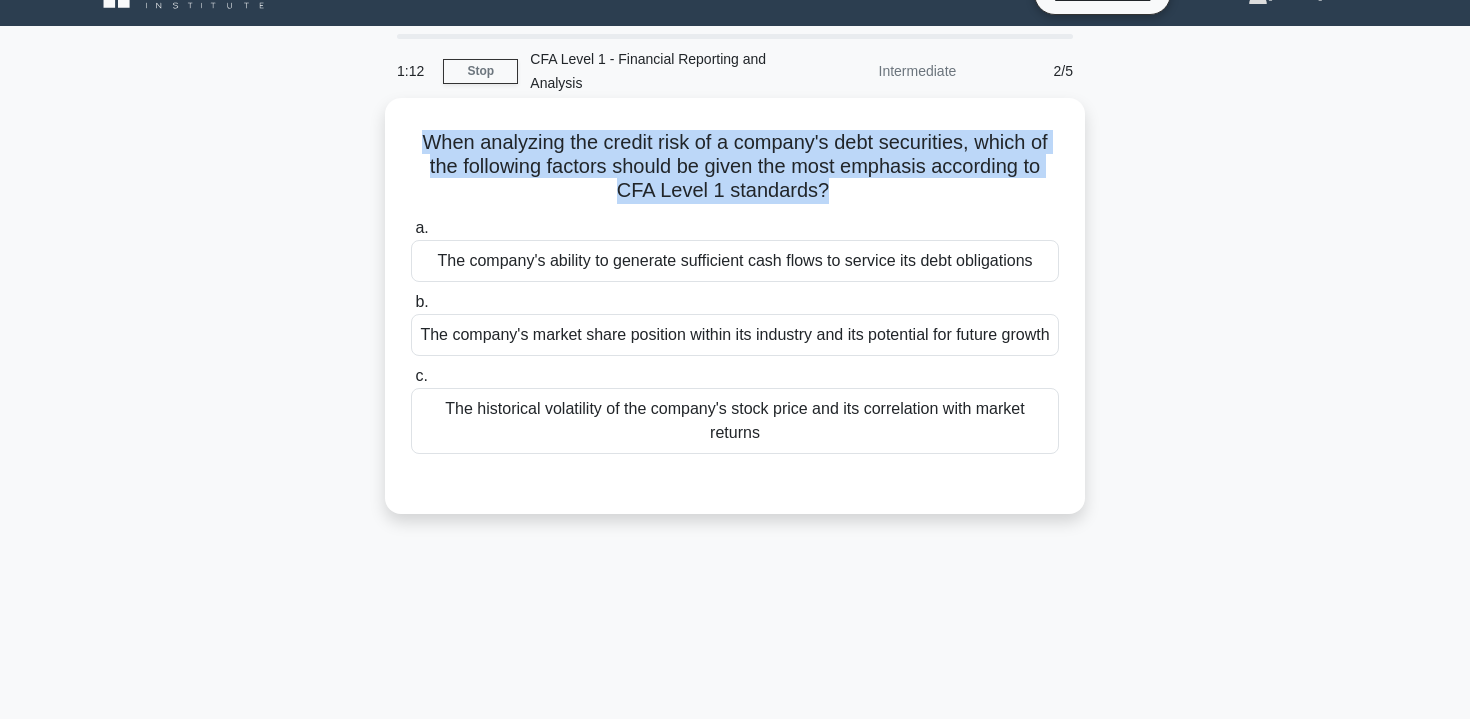 click on "When analyzing the credit risk of a company's debt securities, which of the following factors should be given the most emphasis according to CFA Level 1 standards?
.spinner_0XTQ{transform-origin:center;animation:spinner_y6GP .75s linear infinite}@keyframes spinner_y6GP{100%{transform:rotate(360deg)}}" at bounding box center (735, 167) 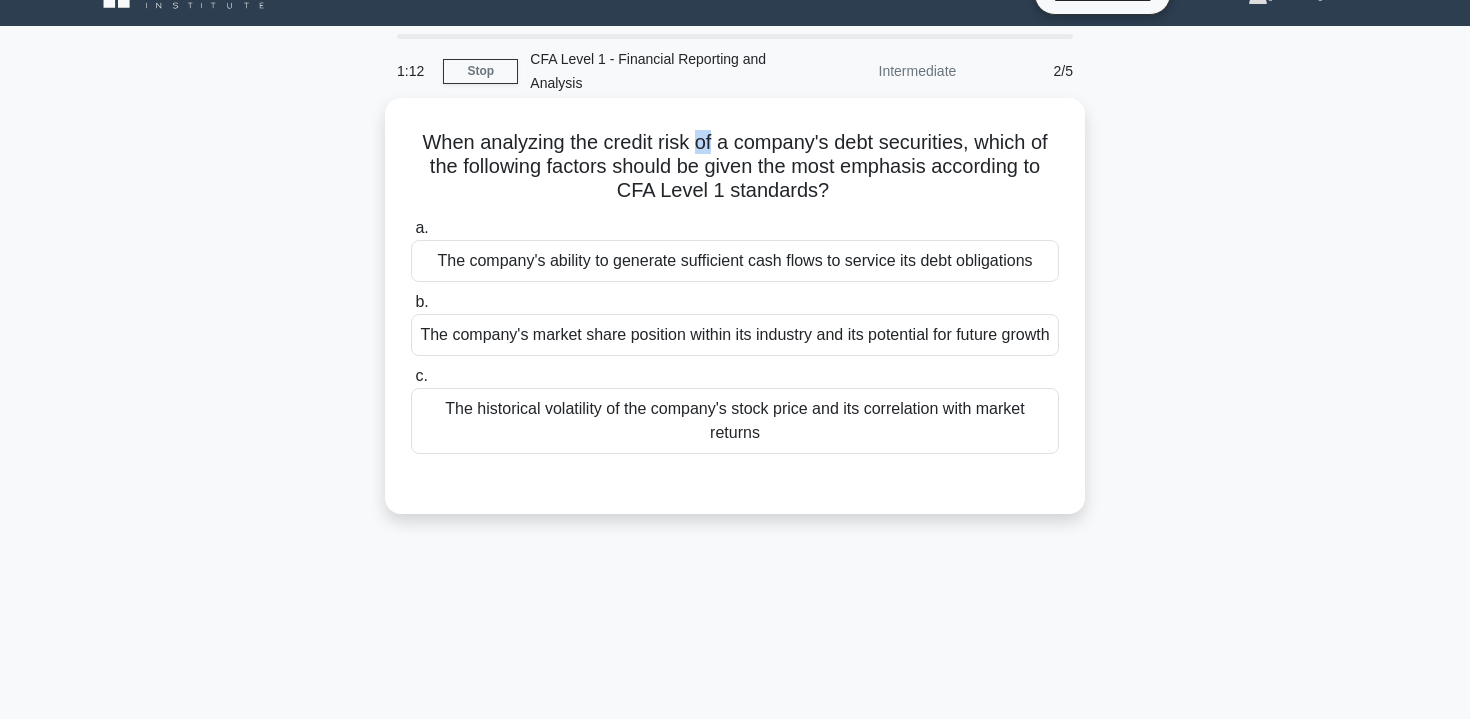 click on "When analyzing the credit risk of a company's debt securities, which of the following factors should be given the most emphasis according to CFA Level 1 standards?
.spinner_0XTQ{transform-origin:center;animation:spinner_y6GP .75s linear infinite}@keyframes spinner_y6GP{100%{transform:rotate(360deg)}}" at bounding box center [735, 167] 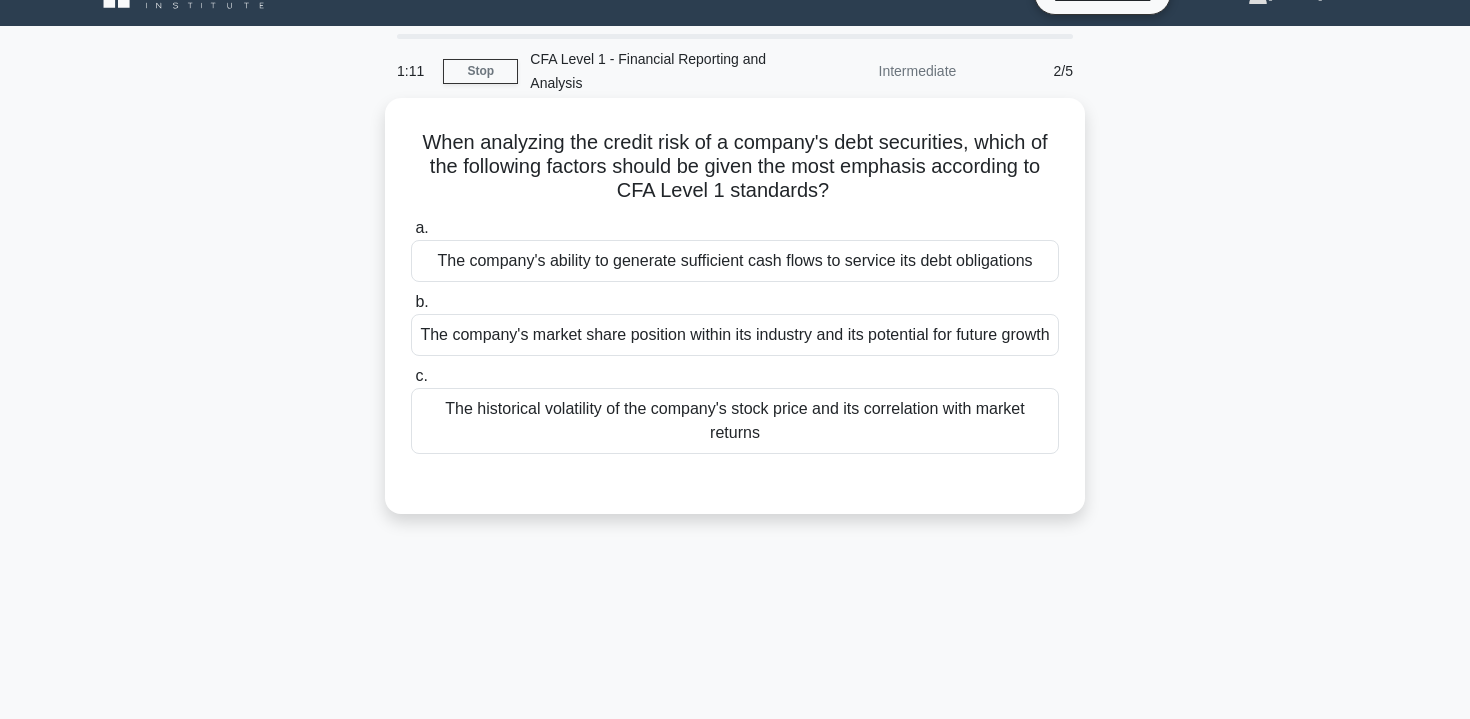 click on "When analyzing the credit risk of a company's debt securities, which of the following factors should be given the most emphasis according to CFA Level 1 standards?
.spinner_0XTQ{transform-origin:center;animation:spinner_y6GP .75s linear infinite}@keyframes spinner_y6GP{100%{transform:rotate(360deg)}}" at bounding box center [735, 167] 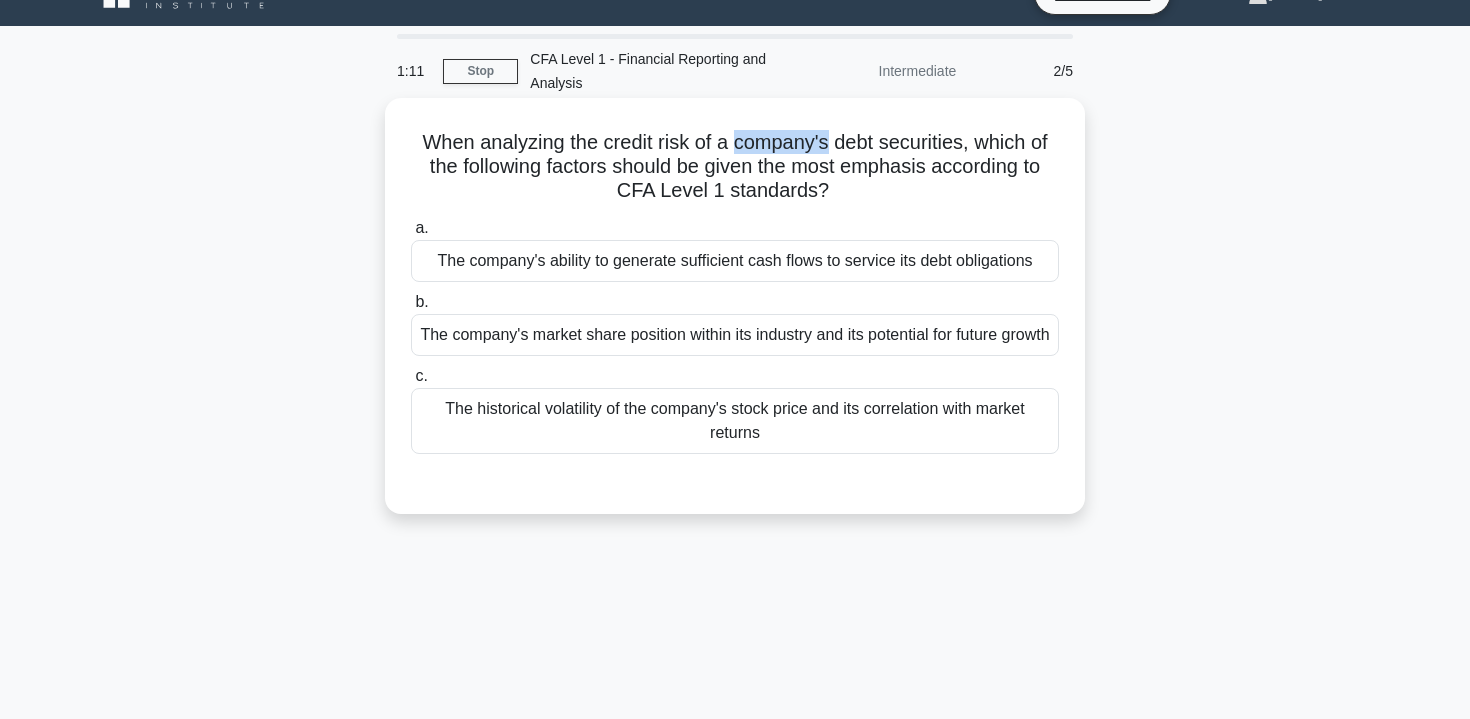 click on "When analyzing the credit risk of a company's debt securities, which of the following factors should be given the most emphasis according to CFA Level 1 standards?
.spinner_0XTQ{transform-origin:center;animation:spinner_y6GP .75s linear infinite}@keyframes spinner_y6GP{100%{transform:rotate(360deg)}}" at bounding box center [735, 167] 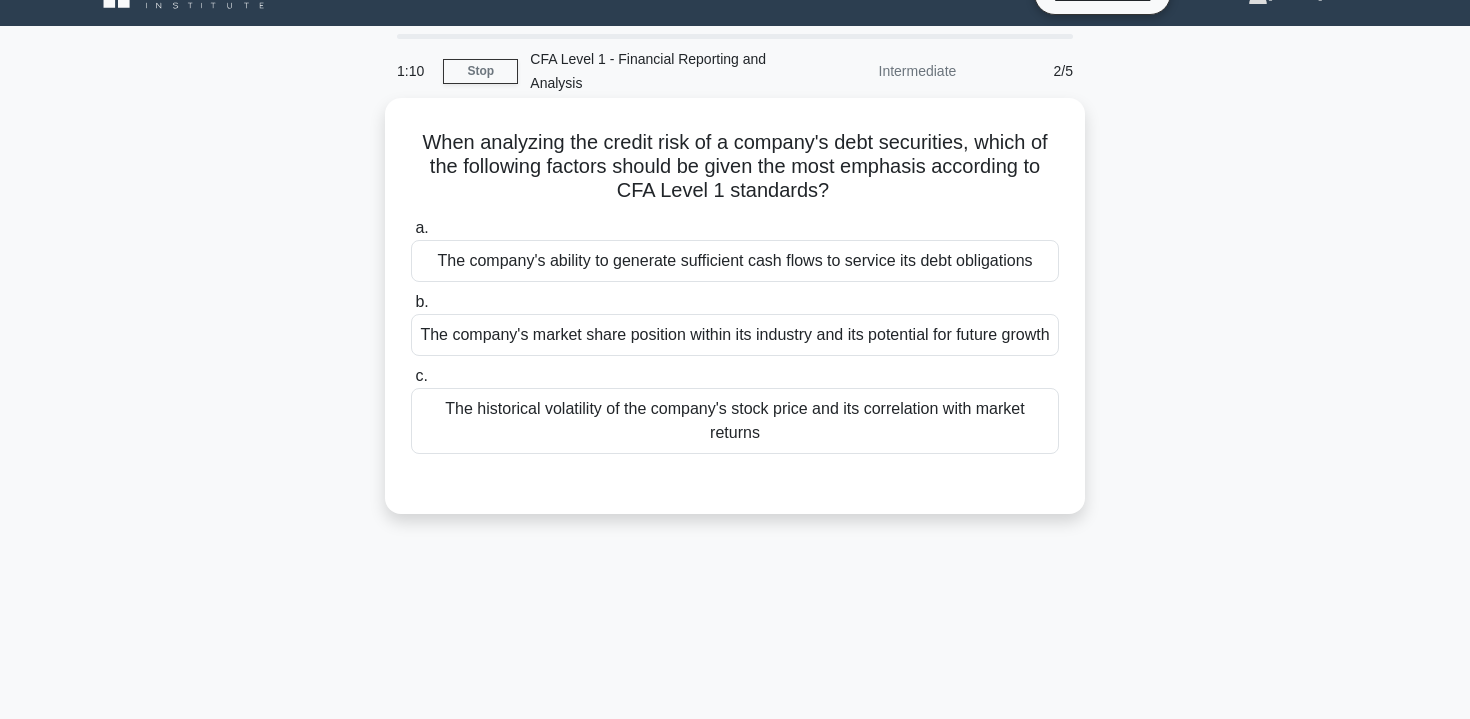 click on "When analyzing the credit risk of a company's debt securities, which of the following factors should be given the most emphasis according to CFA Level 1 standards?
.spinner_0XTQ{transform-origin:center;animation:spinner_y6GP .75s linear infinite}@keyframes spinner_y6GP{100%{transform:rotate(360deg)}}" at bounding box center [735, 167] 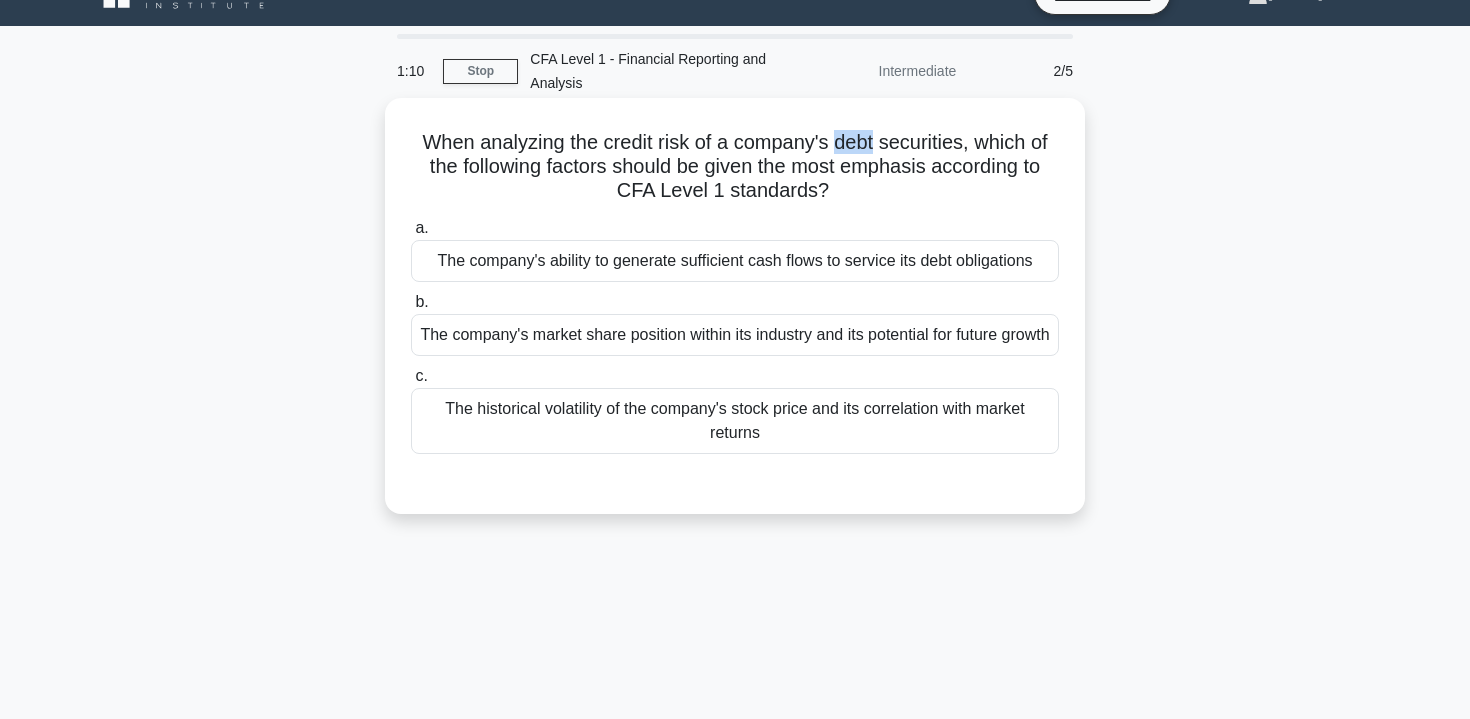 click on "When analyzing the credit risk of a company's debt securities, which of the following factors should be given the most emphasis according to CFA Level 1 standards?
.spinner_0XTQ{transform-origin:center;animation:spinner_y6GP .75s linear infinite}@keyframes spinner_y6GP{100%{transform:rotate(360deg)}}" at bounding box center [735, 167] 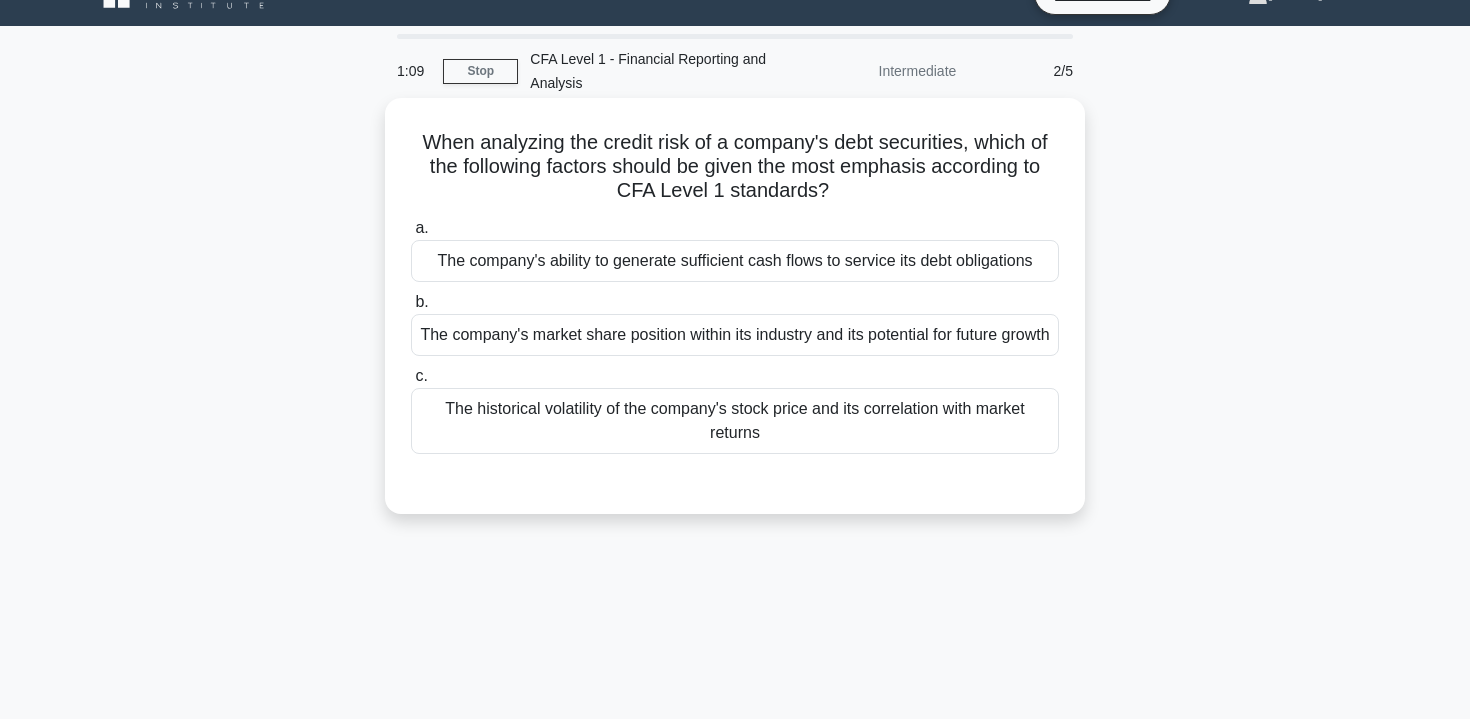 click on "When analyzing the credit risk of a company's debt securities, which of the following factors should be given the most emphasis according to CFA Level 1 standards?
.spinner_0XTQ{transform-origin:center;animation:spinner_y6GP .75s linear infinite}@keyframes spinner_y6GP{100%{transform:rotate(360deg)}}" at bounding box center [735, 167] 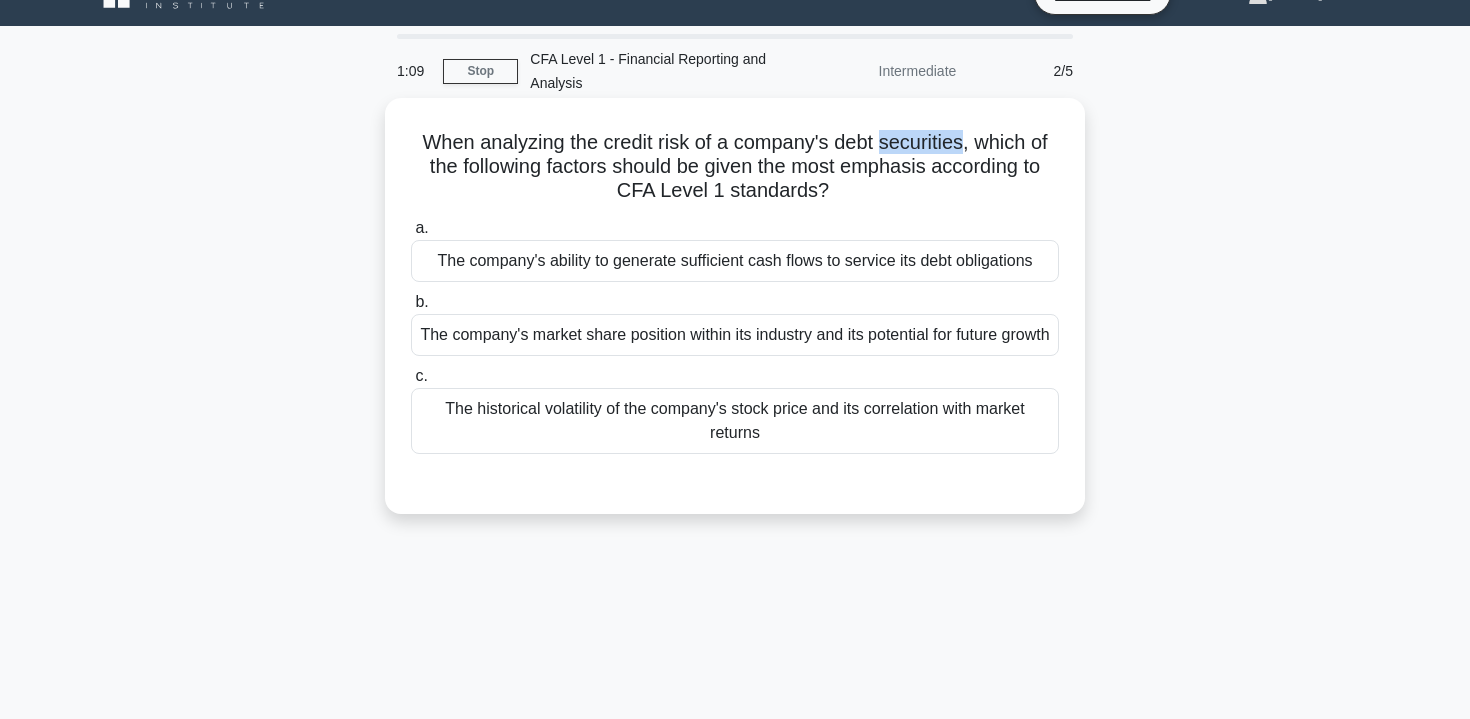 click on "When analyzing the credit risk of a company's debt securities, which of the following factors should be given the most emphasis according to CFA Level 1 standards?
.spinner_0XTQ{transform-origin:center;animation:spinner_y6GP .75s linear infinite}@keyframes spinner_y6GP{100%{transform:rotate(360deg)}}" at bounding box center (735, 167) 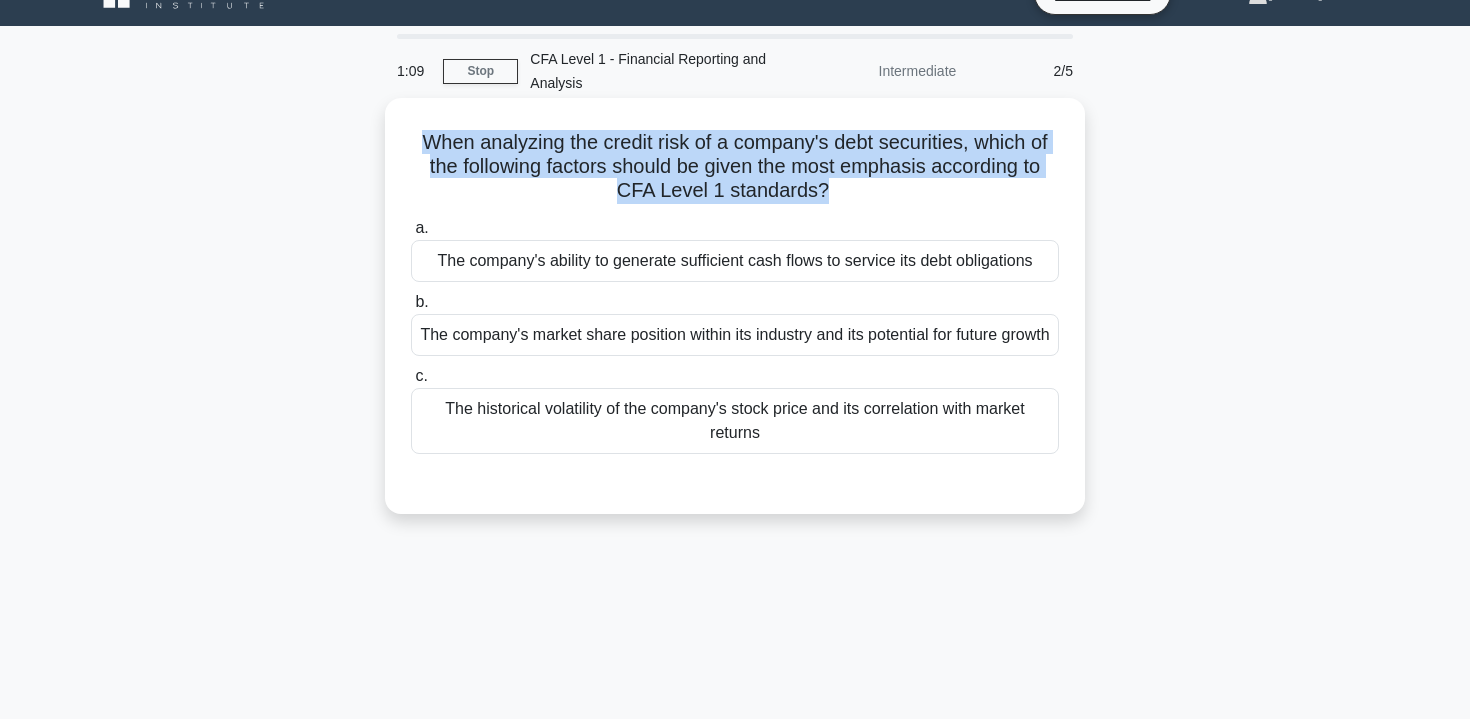 click on "When analyzing the credit risk of a company's debt securities, which of the following factors should be given the most emphasis according to CFA Level 1 standards?
.spinner_0XTQ{transform-origin:center;animation:spinner_y6GP .75s linear infinite}@keyframes spinner_y6GP{100%{transform:rotate(360deg)}}" at bounding box center (735, 167) 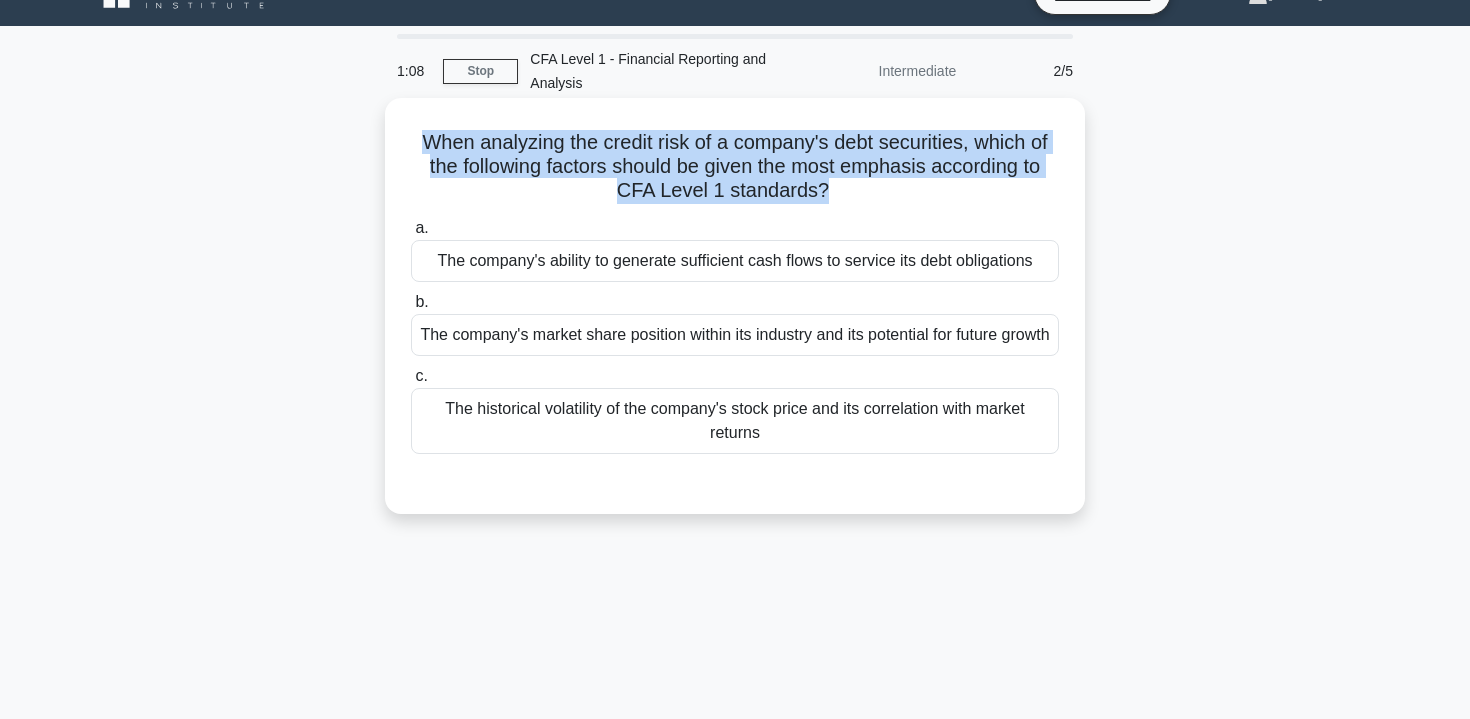 click on "When analyzing the credit risk of a company's debt securities, which of the following factors should be given the most emphasis according to CFA Level 1 standards?
.spinner_0XTQ{transform-origin:center;animation:spinner_y6GP .75s linear infinite}@keyframes spinner_y6GP{100%{transform:rotate(360deg)}}" at bounding box center (735, 167) 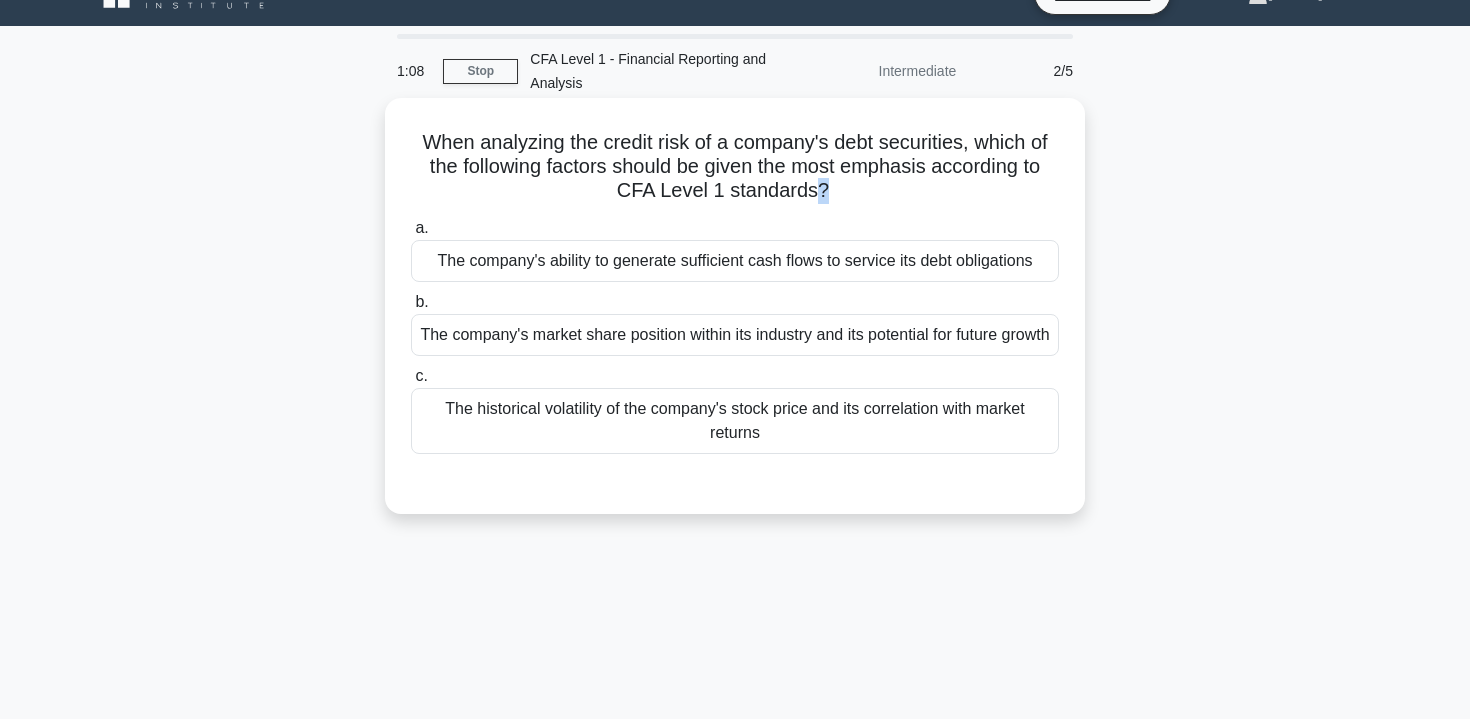 click on "When analyzing the credit risk of a company's debt securities, which of the following factors should be given the most emphasis according to CFA Level 1 standards?
.spinner_0XTQ{transform-origin:center;animation:spinner_y6GP .75s linear infinite}@keyframes spinner_y6GP{100%{transform:rotate(360deg)}}" at bounding box center [735, 167] 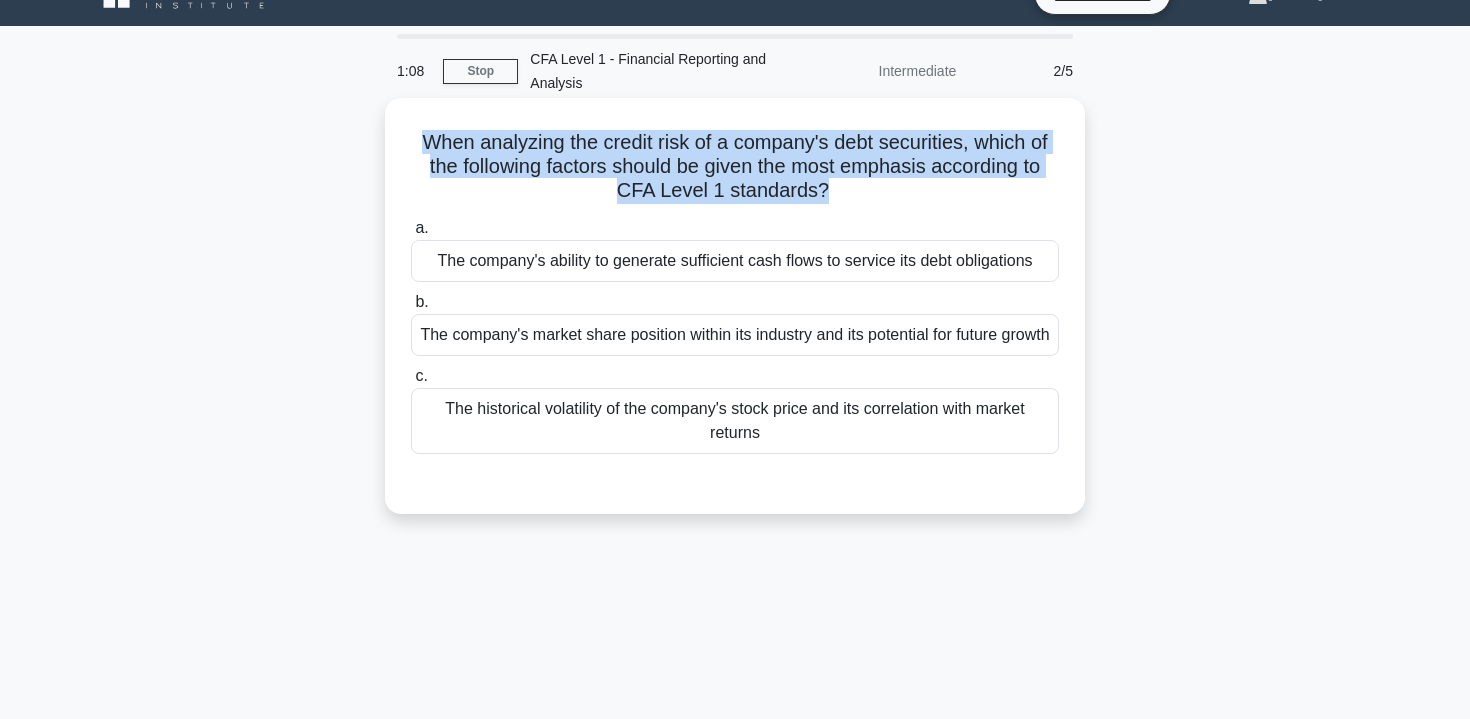 click on "When analyzing the credit risk of a company's debt securities, which of the following factors should be given the most emphasis according to CFA Level 1 standards?
.spinner_0XTQ{transform-origin:center;animation:spinner_y6GP .75s linear infinite}@keyframes spinner_y6GP{100%{transform:rotate(360deg)}}" at bounding box center [735, 167] 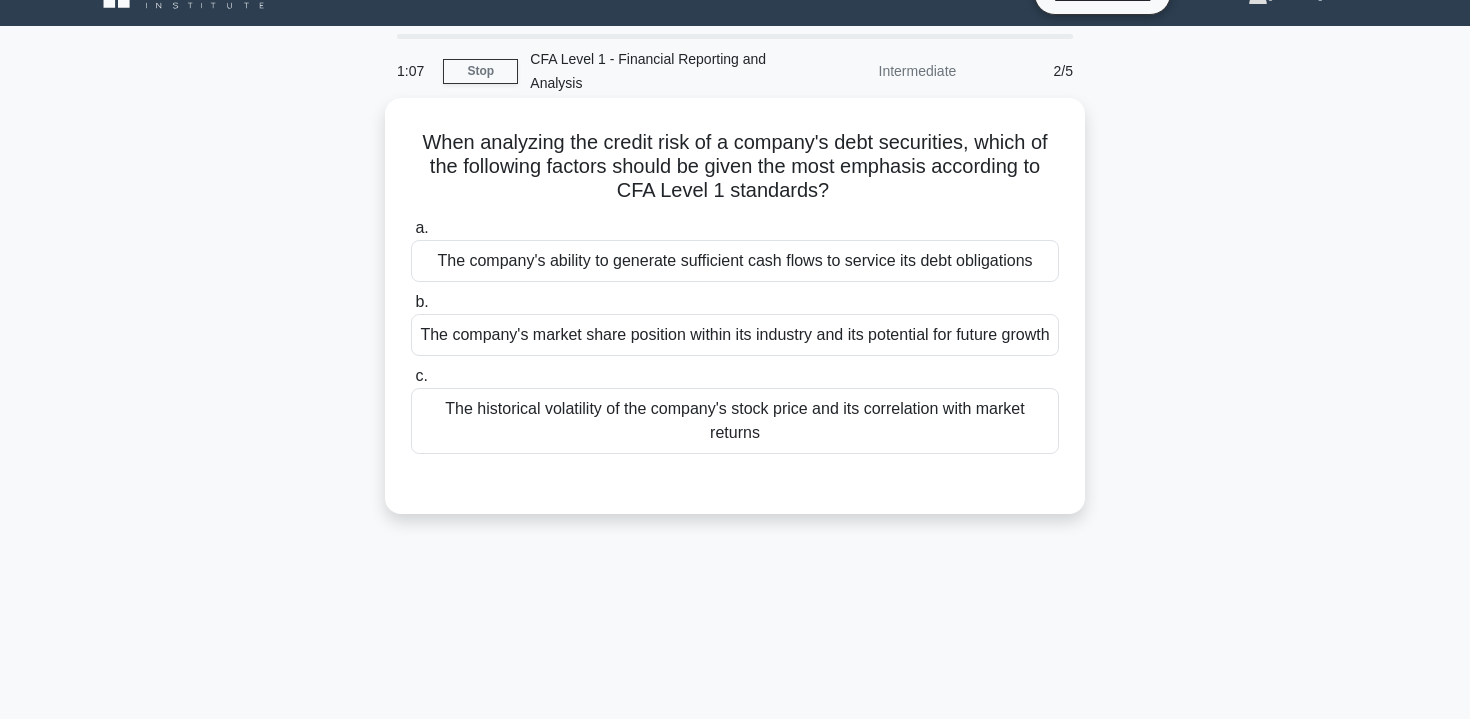 click on "When analyzing the credit risk of a company's debt securities, which of the following factors should be given the most emphasis according to CFA Level 1 standards?
.spinner_0XTQ{transform-origin:center;animation:spinner_y6GP .75s linear infinite}@keyframes spinner_y6GP{100%{transform:rotate(360deg)}}" at bounding box center (735, 167) 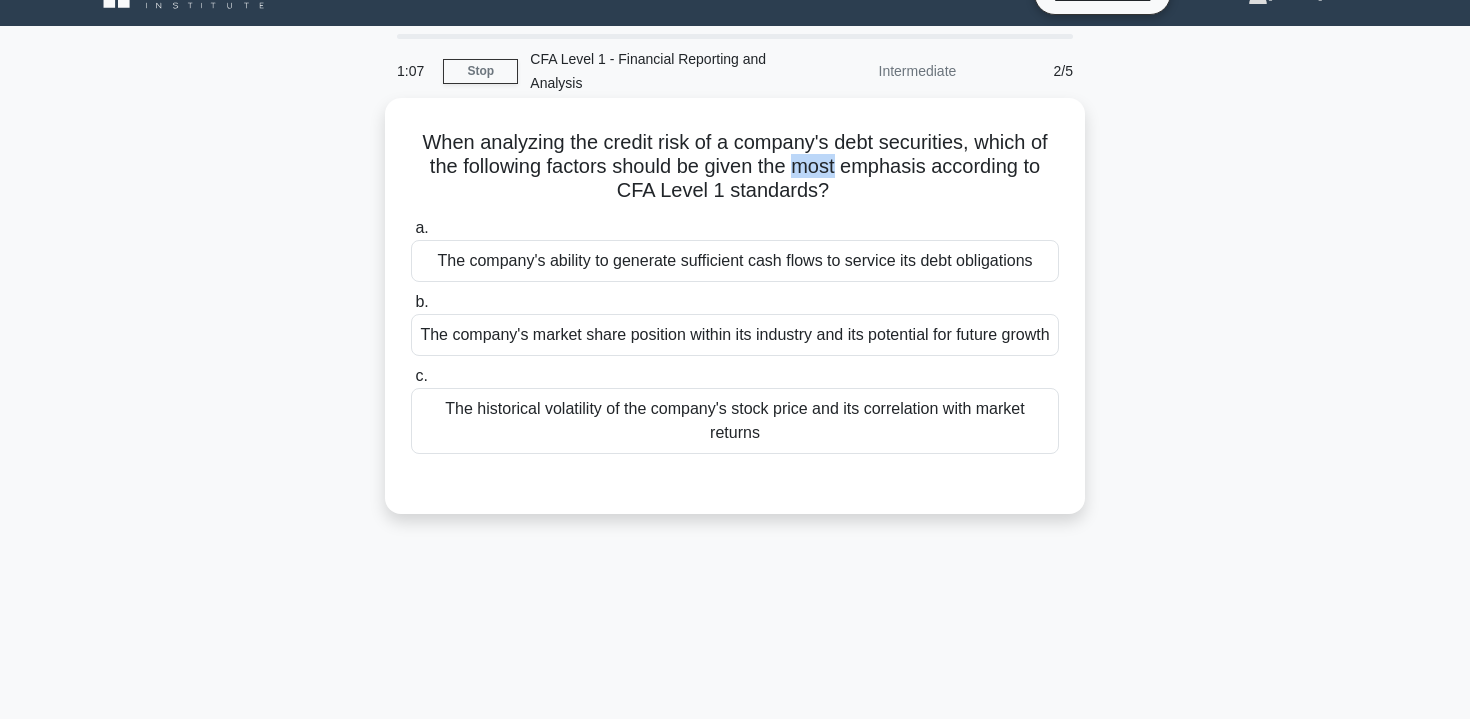 click on "When analyzing the credit risk of a company's debt securities, which of the following factors should be given the most emphasis according to CFA Level 1 standards?
.spinner_0XTQ{transform-origin:center;animation:spinner_y6GP .75s linear infinite}@keyframes spinner_y6GP{100%{transform:rotate(360deg)}}" at bounding box center (735, 167) 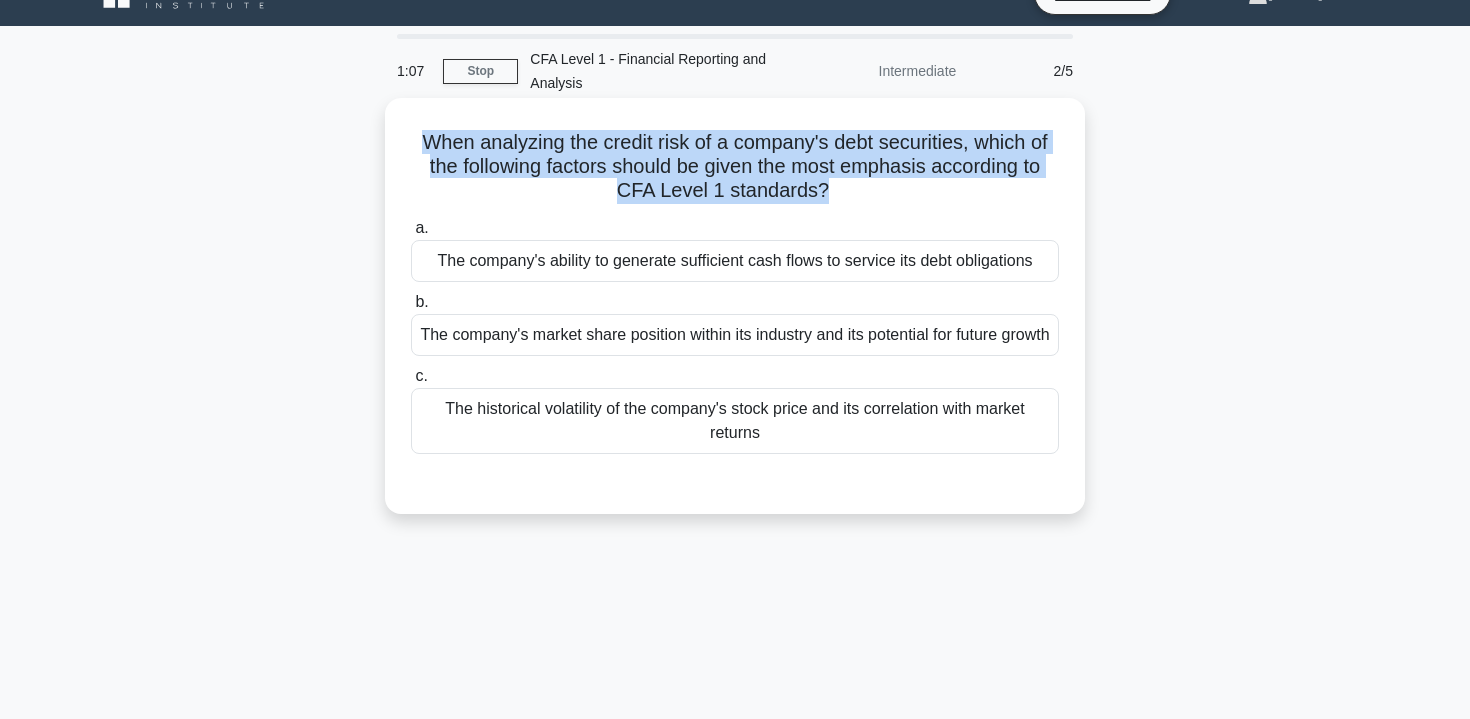 click on "When analyzing the credit risk of a company's debt securities, which of the following factors should be given the most emphasis according to CFA Level 1 standards?
.spinner_0XTQ{transform-origin:center;animation:spinner_y6GP .75s linear infinite}@keyframes spinner_y6GP{100%{transform:rotate(360deg)}}" at bounding box center [735, 167] 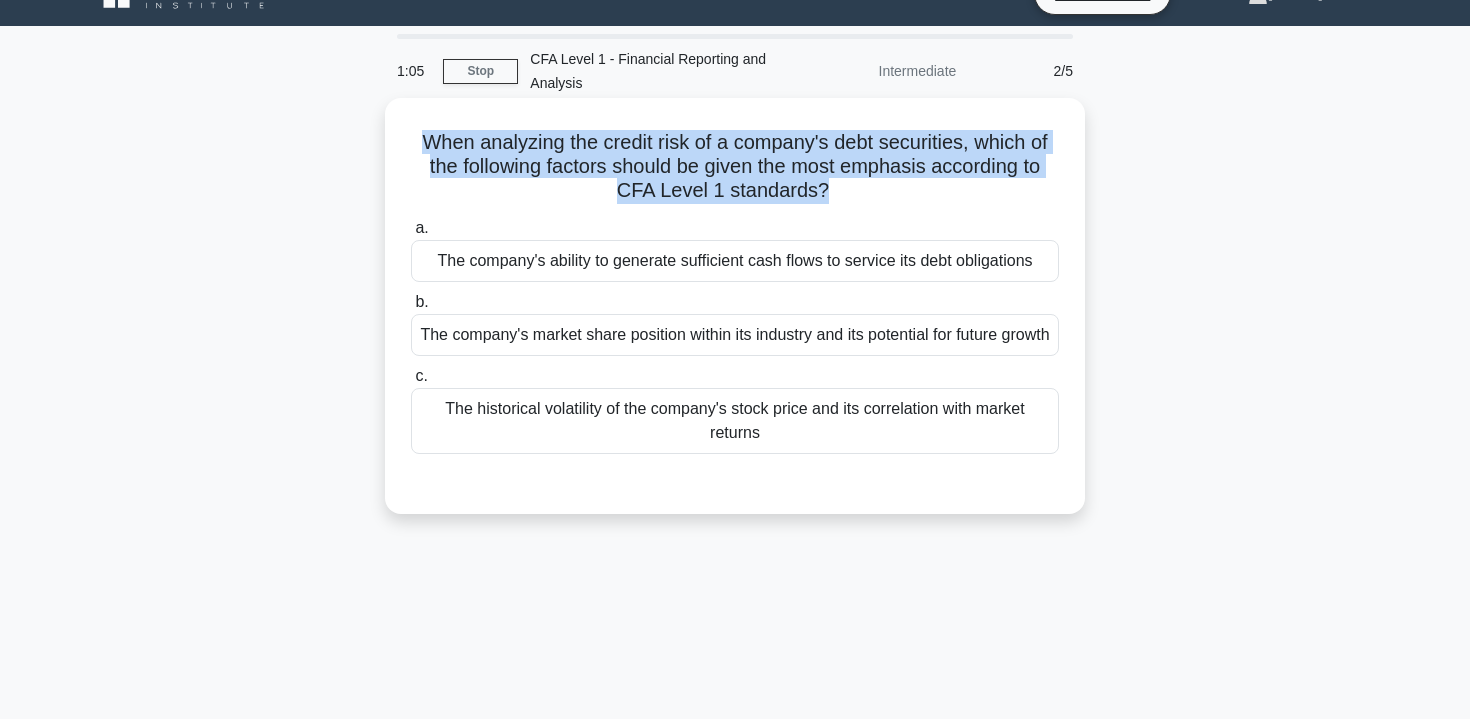 click on "When analyzing the credit risk of a company's debt securities, which of the following factors should be given the most emphasis according to CFA Level 1 standards?
.spinner_0XTQ{transform-origin:center;animation:spinner_y6GP .75s linear infinite}@keyframes spinner_y6GP{100%{transform:rotate(360deg)}}" at bounding box center [735, 167] 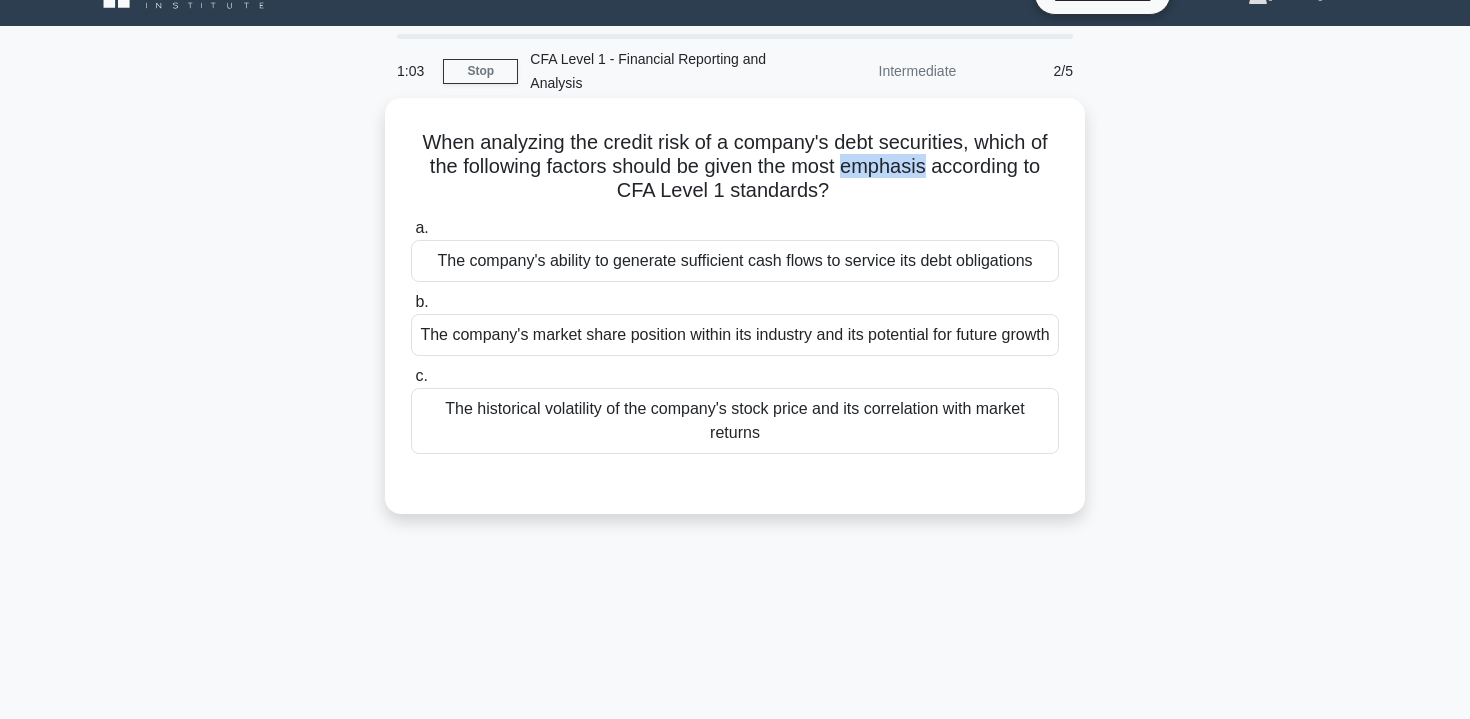 drag, startPoint x: 825, startPoint y: 172, endPoint x: 905, endPoint y: 175, distance: 80.05623 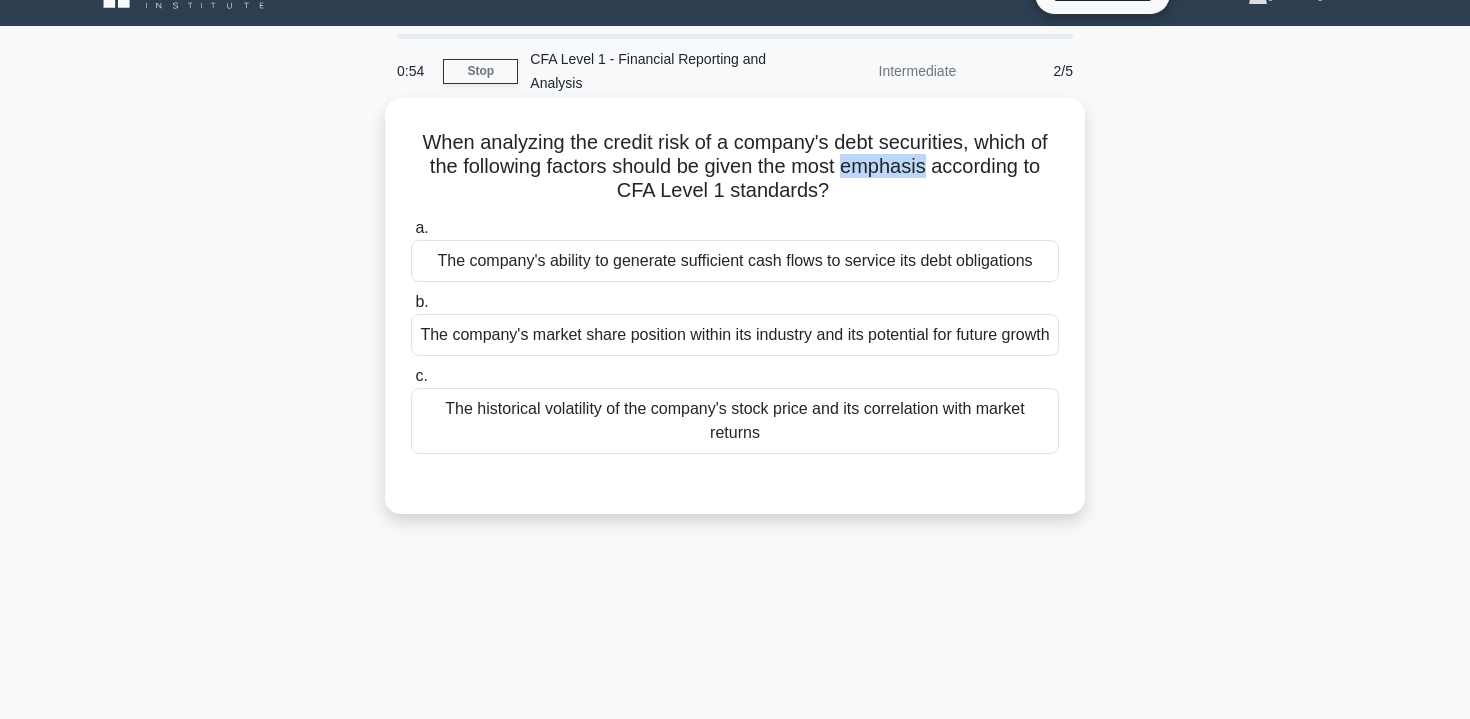click on "When analyzing the credit risk of a company's debt securities, which of the following factors should be given the most emphasis according to CFA Level 1 standards?
.spinner_0XTQ{transform-origin:center;animation:spinner_y6GP .75s linear infinite}@keyframes spinner_y6GP{100%{transform:rotate(360deg)}}" at bounding box center [735, 167] 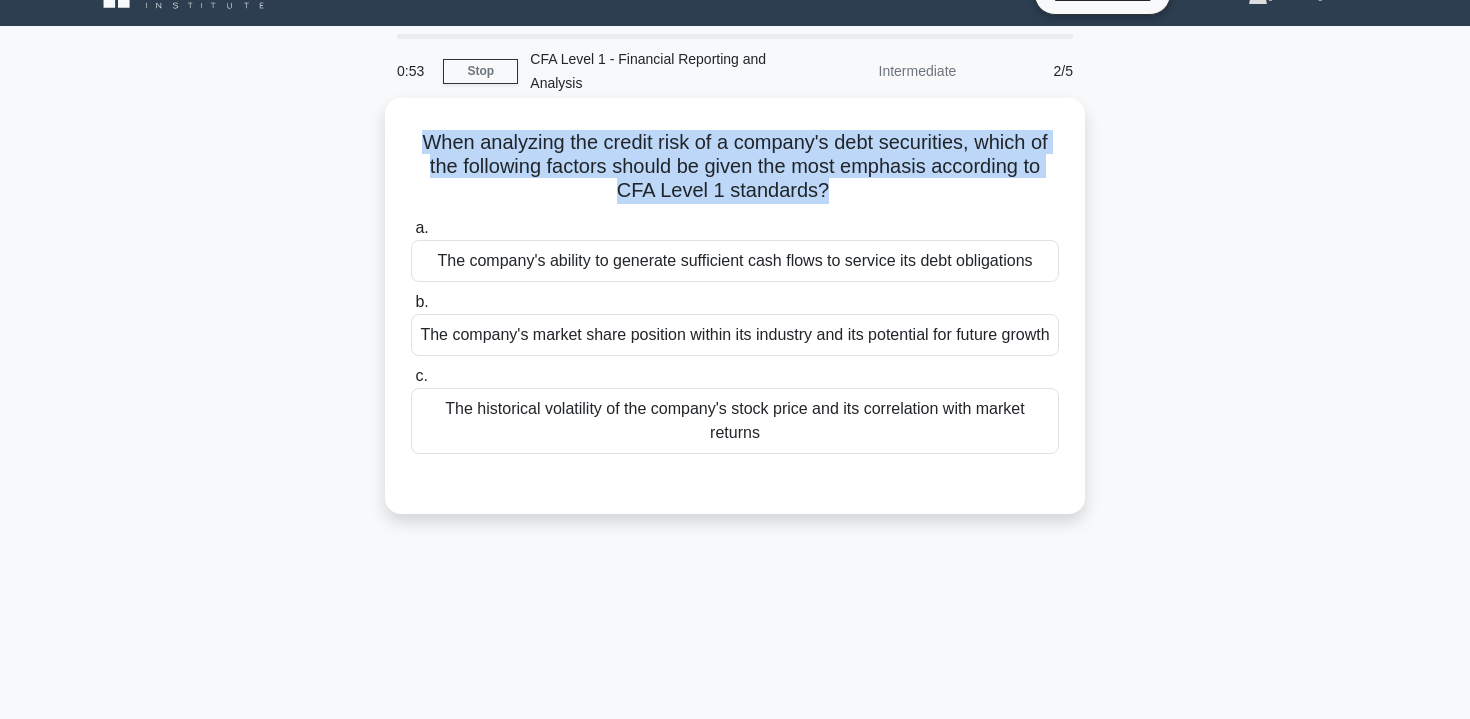 click on "When analyzing the credit risk of a company's debt securities, which of the following factors should be given the most emphasis according to CFA Level 1 standards?
.spinner_0XTQ{transform-origin:center;animation:spinner_y6GP .75s linear infinite}@keyframes spinner_y6GP{100%{transform:rotate(360deg)}}" at bounding box center (735, 167) 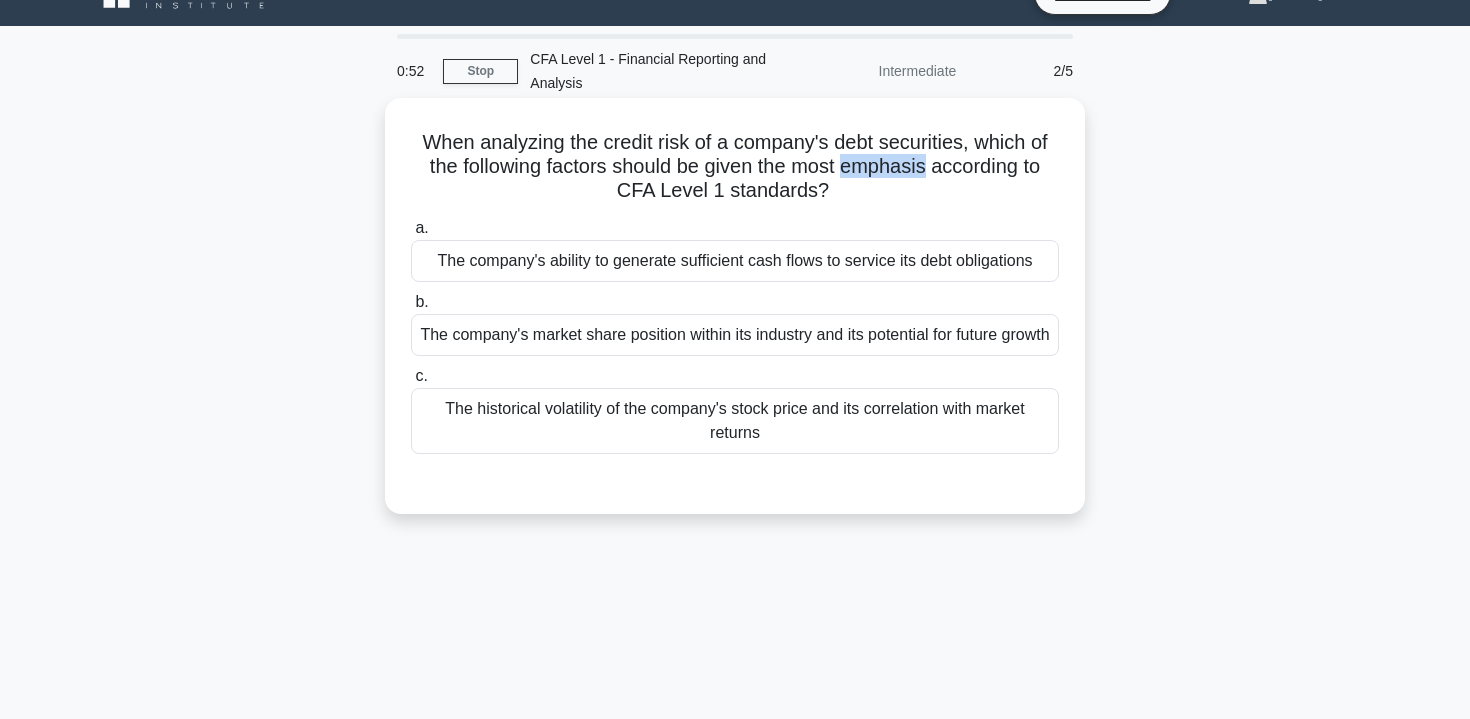 click on "When analyzing the credit risk of a company's debt securities, which of the following factors should be given the most emphasis according to CFA Level 1 standards?
.spinner_0XTQ{transform-origin:center;animation:spinner_y6GP .75s linear infinite}@keyframes spinner_y6GP{100%{transform:rotate(360deg)}}" at bounding box center [735, 167] 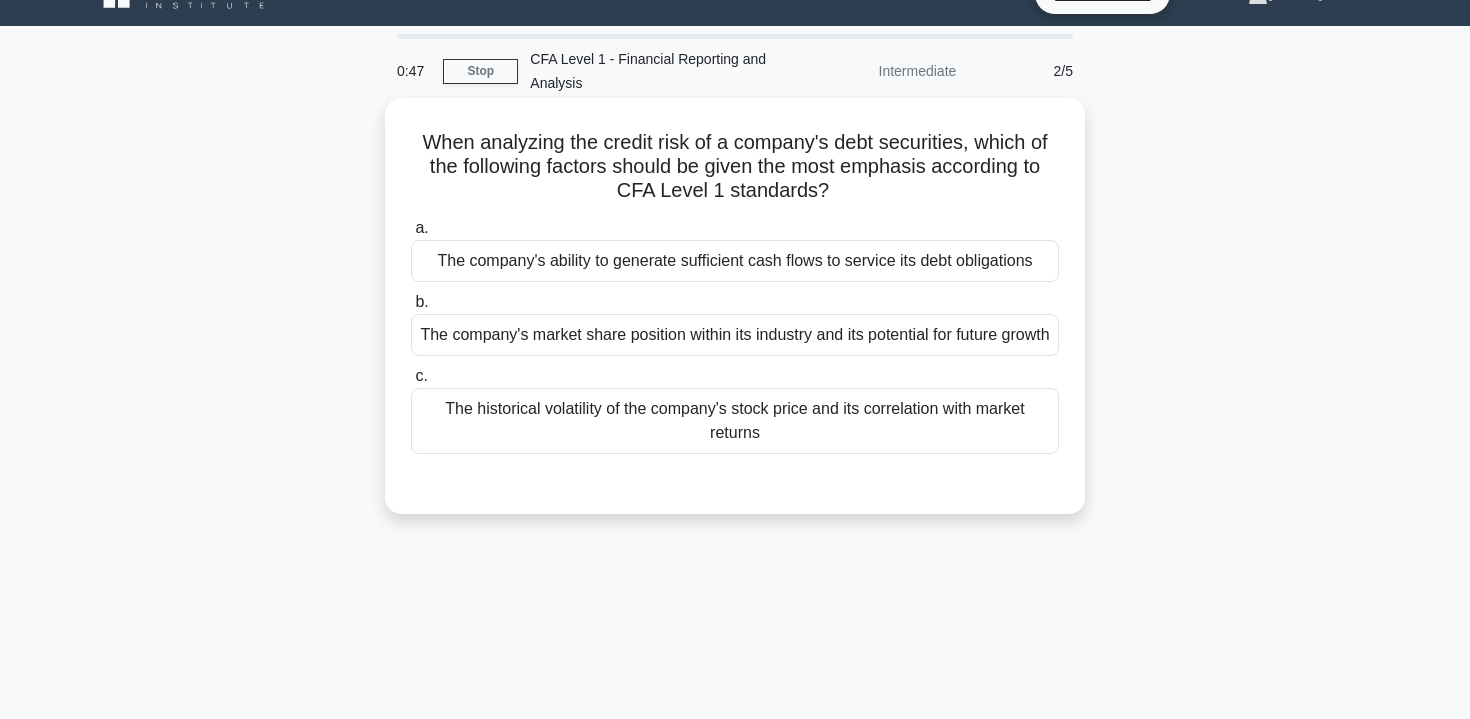 click on "When analyzing the credit risk of a company's debt securities, which of the following factors should be given the most emphasis according to CFA Level 1 standards?
.spinner_0XTQ{transform-origin:center;animation:spinner_y6GP .75s linear infinite}@keyframes spinner_y6GP{100%{transform:rotate(360deg)}}" at bounding box center [735, 167] 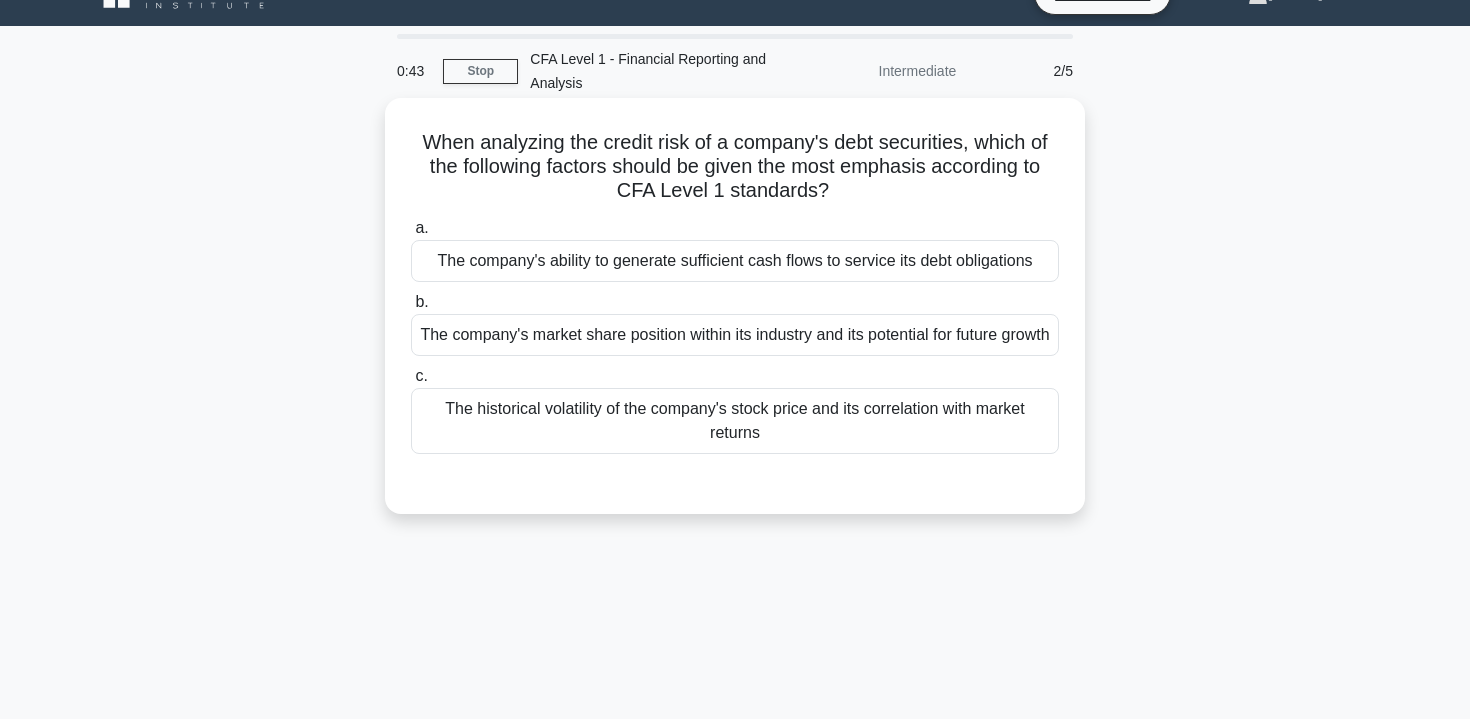 click on "The company's ability to generate sufficient cash flows to service its debt obligations" at bounding box center (735, 261) 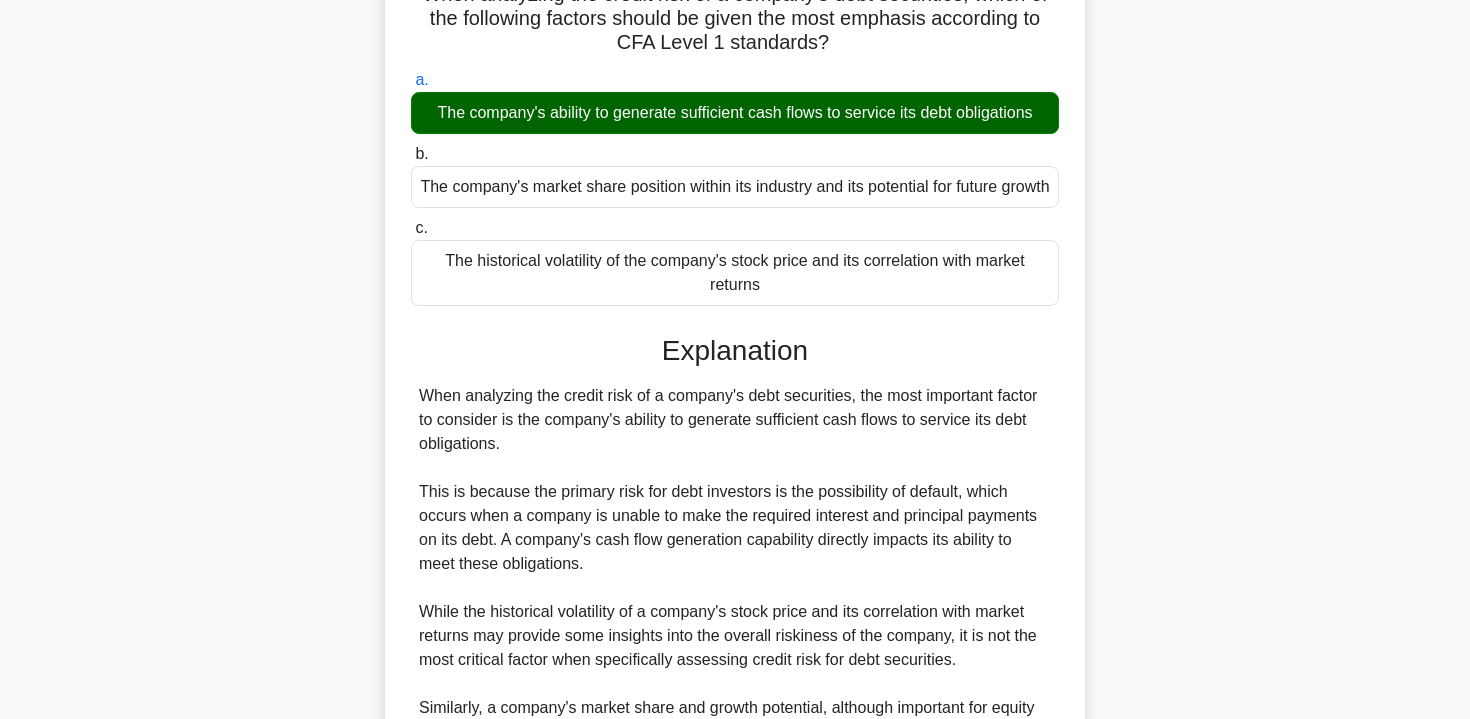 scroll, scrollTop: 440, scrollLeft: 0, axis: vertical 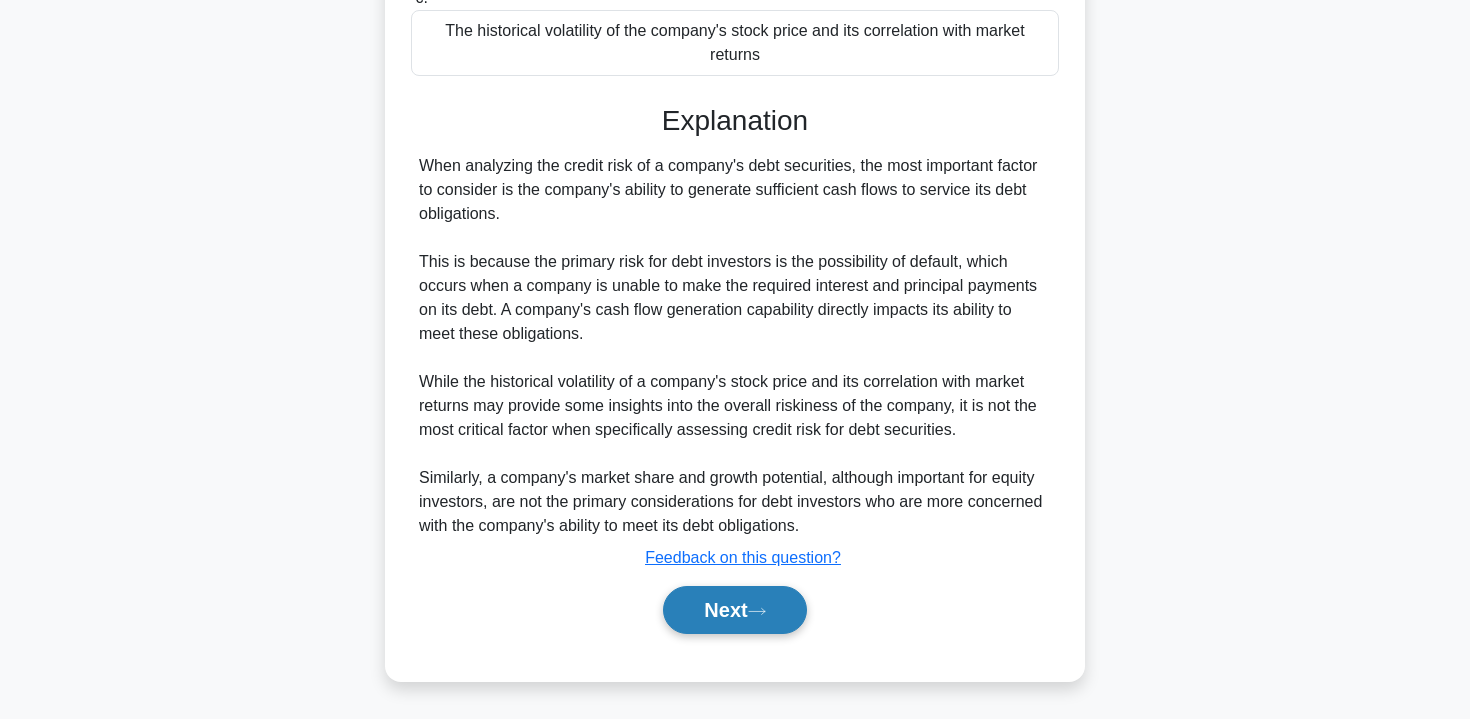 click on "Next" at bounding box center [734, 610] 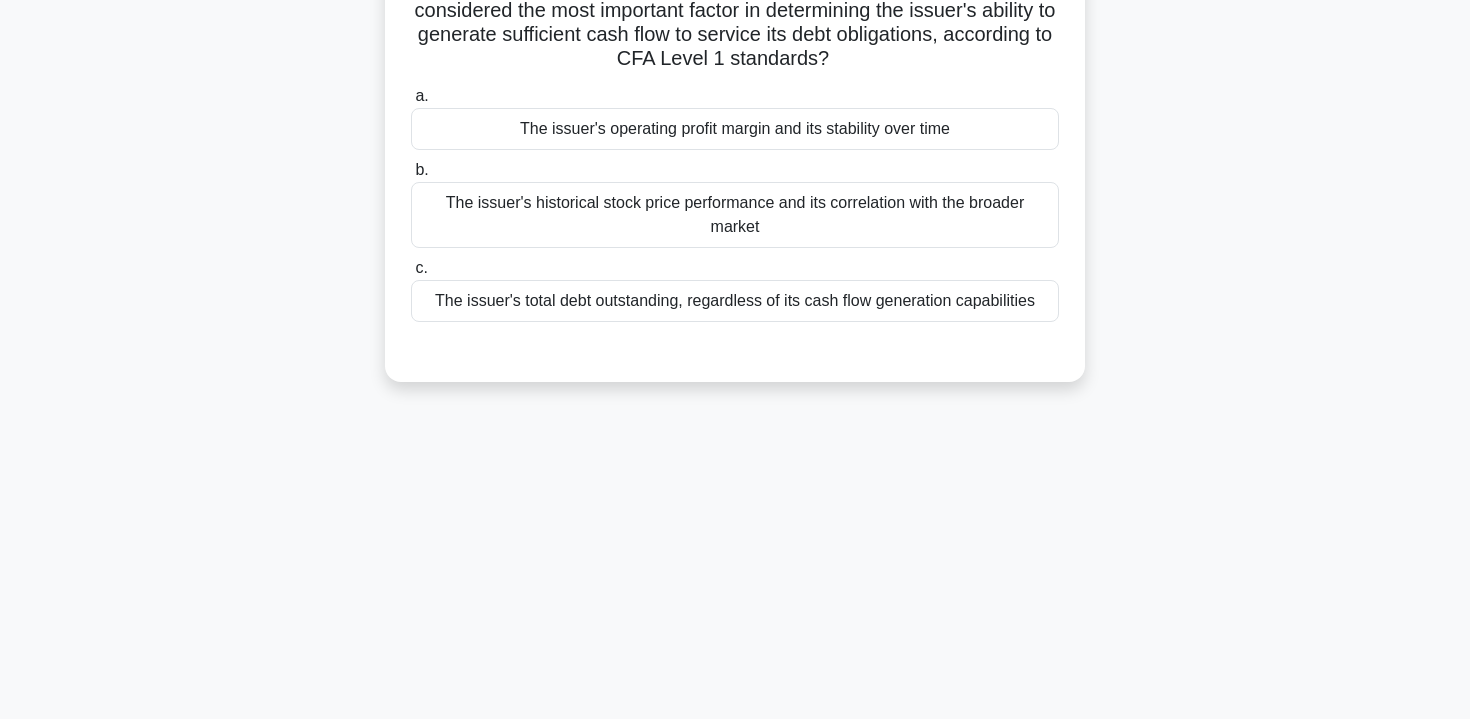 scroll, scrollTop: 0, scrollLeft: 0, axis: both 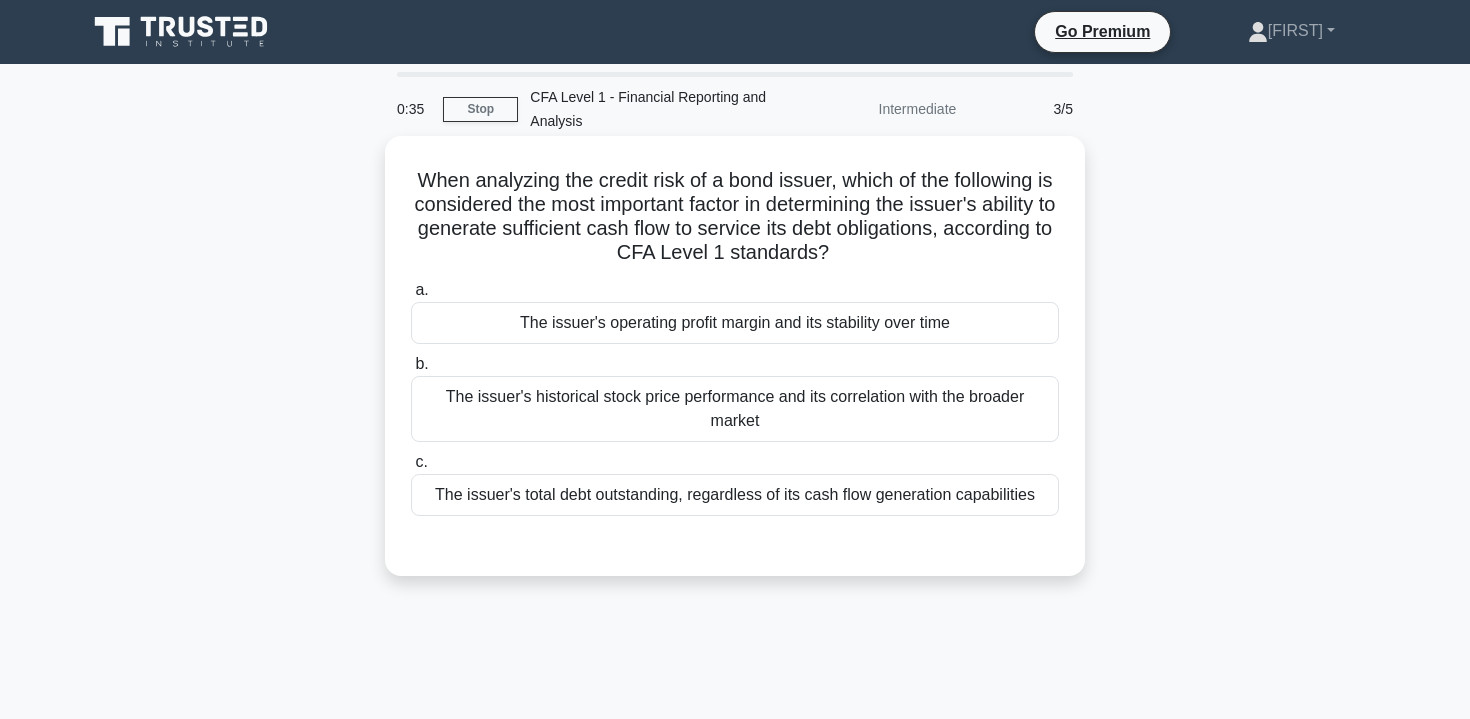 click on "When analyzing the credit risk of a bond issuer, which of the following is considered the most important factor in determining the issuer's ability to generate sufficient cash flow to service its debt obligations, according to CFA Level 1 standards?
.spinner_0XTQ{transform-origin:center;animation:spinner_y6GP .75s linear infinite}@keyframes spinner_y6GP{100%{transform:rotate(360deg)}}" at bounding box center (735, 217) 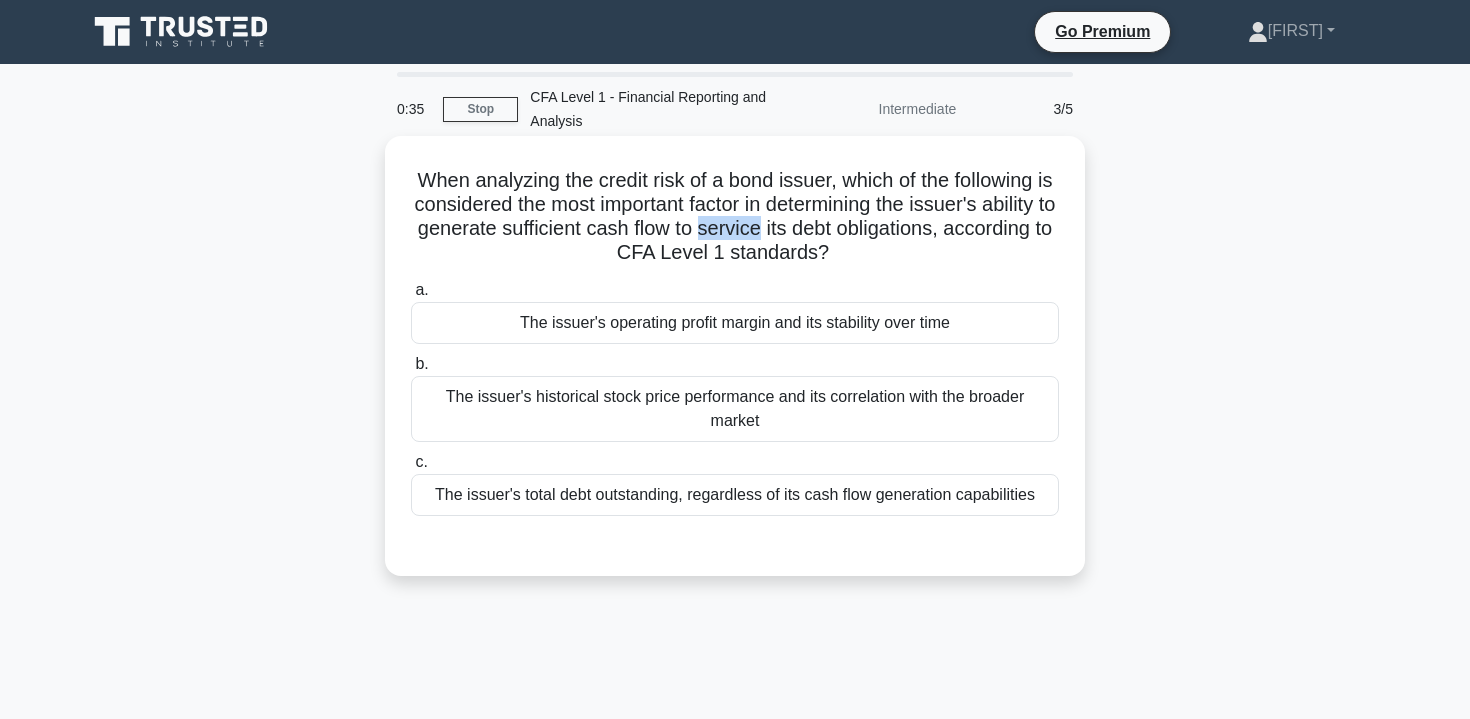 click on "When analyzing the credit risk of a bond issuer, which of the following is considered the most important factor in determining the issuer's ability to generate sufficient cash flow to service its debt obligations, according to CFA Level 1 standards?
.spinner_0XTQ{transform-origin:center;animation:spinner_y6GP .75s linear infinite}@keyframes spinner_y6GP{100%{transform:rotate(360deg)}}" at bounding box center (735, 217) 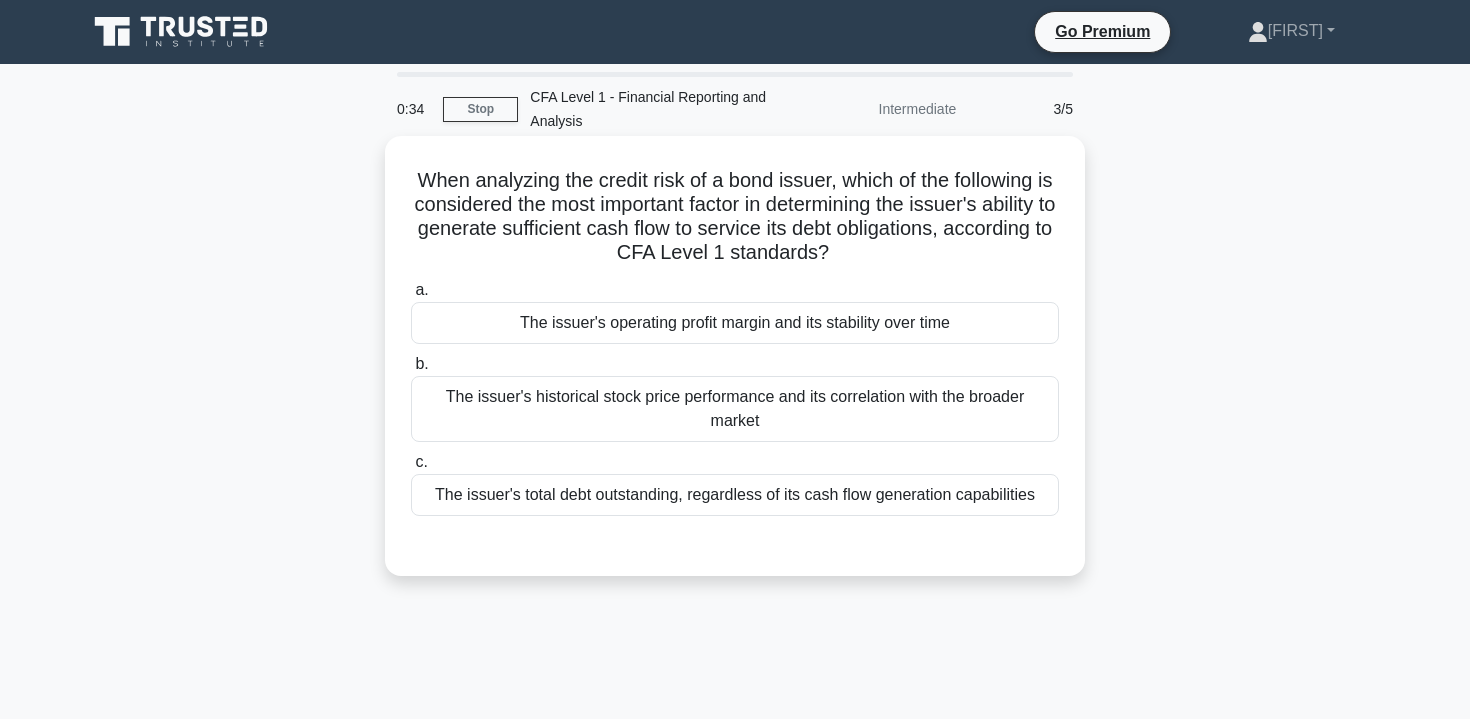 click on "When analyzing the credit risk of a bond issuer, which of the following is considered the most important factor in determining the issuer's ability to generate sufficient cash flow to service its debt obligations, according to CFA Level 1 standards?
.spinner_0XTQ{transform-origin:center;animation:spinner_y6GP .75s linear infinite}@keyframes spinner_y6GP{100%{transform:rotate(360deg)}}" at bounding box center (735, 217) 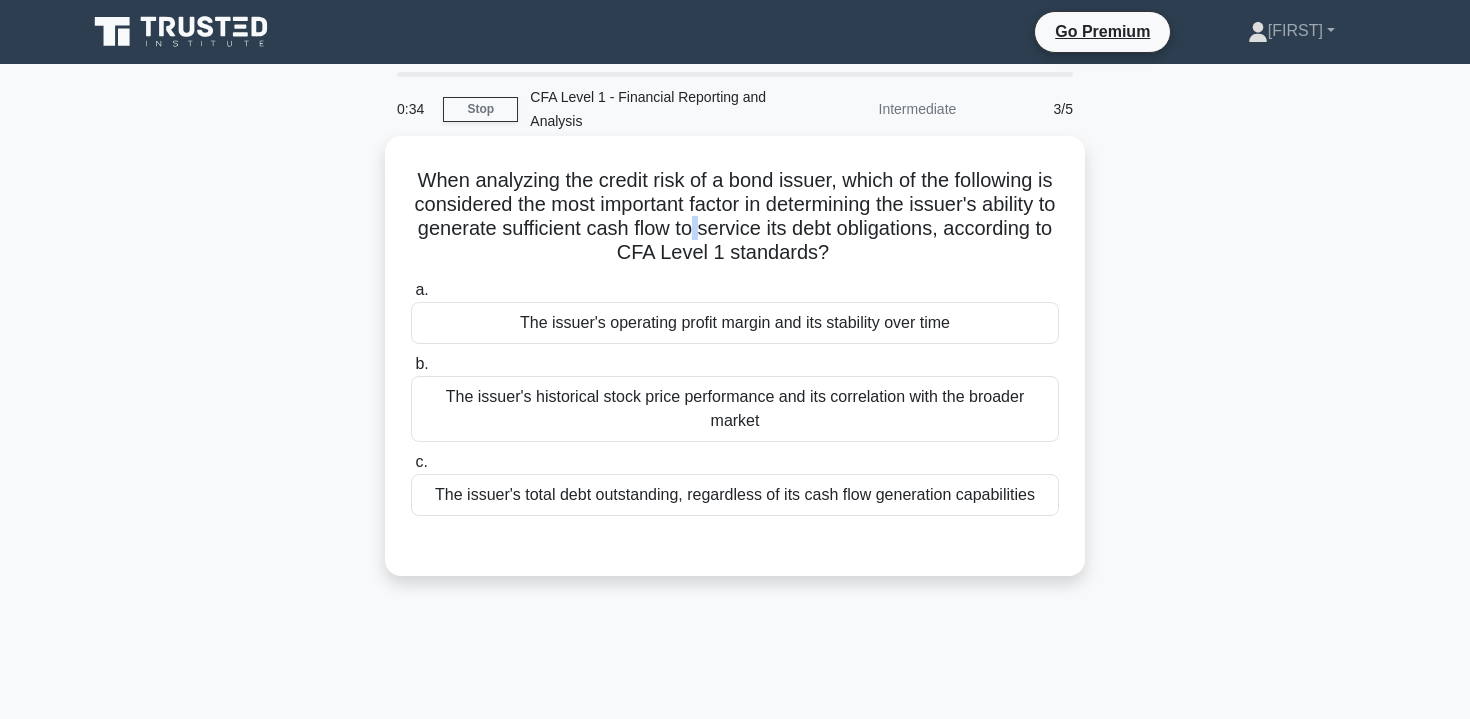 click on "When analyzing the credit risk of a bond issuer, which of the following is considered the most important factor in determining the issuer's ability to generate sufficient cash flow to service its debt obligations, according to CFA Level 1 standards?
.spinner_0XTQ{transform-origin:center;animation:spinner_y6GP .75s linear infinite}@keyframes spinner_y6GP{100%{transform:rotate(360deg)}}" at bounding box center (735, 217) 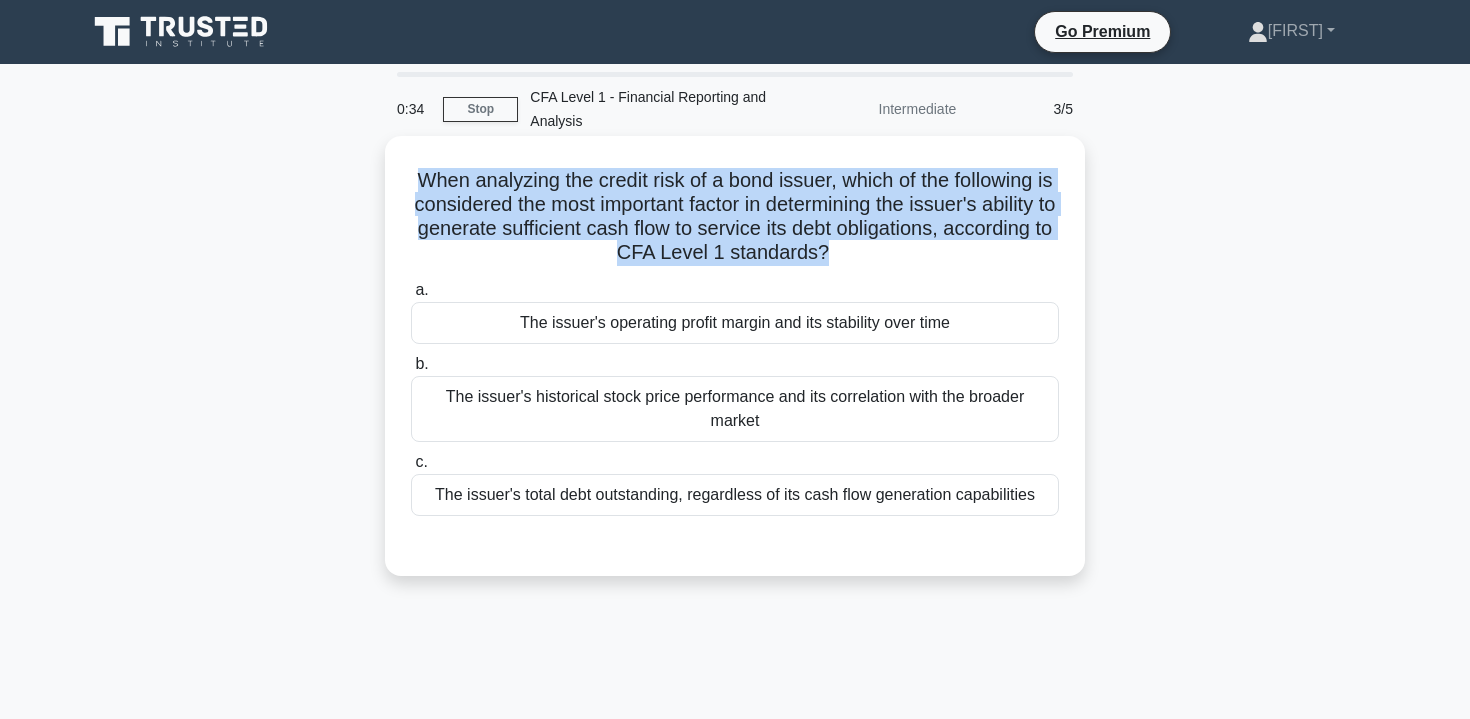click on "When analyzing the credit risk of a bond issuer, which of the following is considered the most important factor in determining the issuer's ability to generate sufficient cash flow to service its debt obligations, according to CFA Level 1 standards?
.spinner_0XTQ{transform-origin:center;animation:spinner_y6GP .75s linear infinite}@keyframes spinner_y6GP{100%{transform:rotate(360deg)}}" at bounding box center (735, 217) 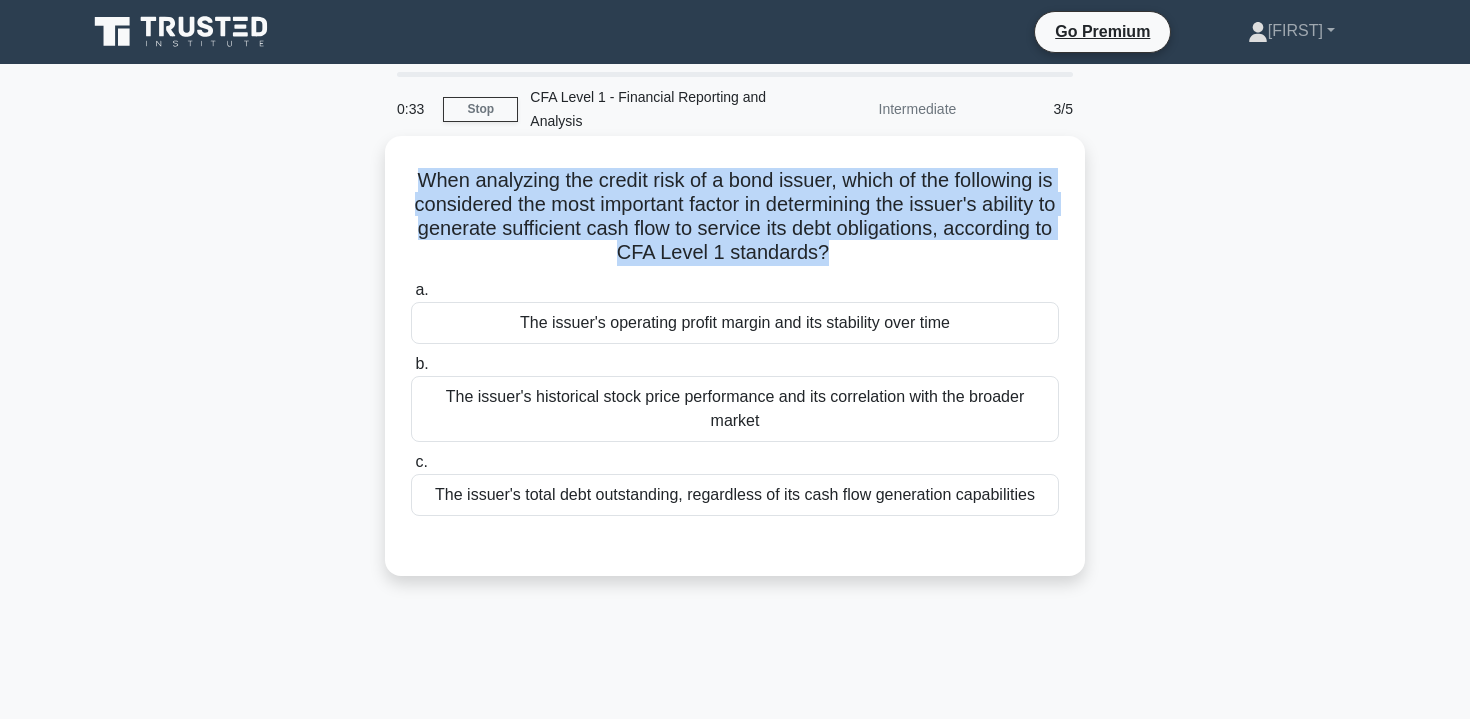 click on "When analyzing the credit risk of a bond issuer, which of the following is considered the most important factor in determining the issuer's ability to generate sufficient cash flow to service its debt obligations, according to CFA Level 1 standards?
.spinner_0XTQ{transform-origin:center;animation:spinner_y6GP .75s linear infinite}@keyframes spinner_y6GP{100%{transform:rotate(360deg)}}" at bounding box center [735, 217] 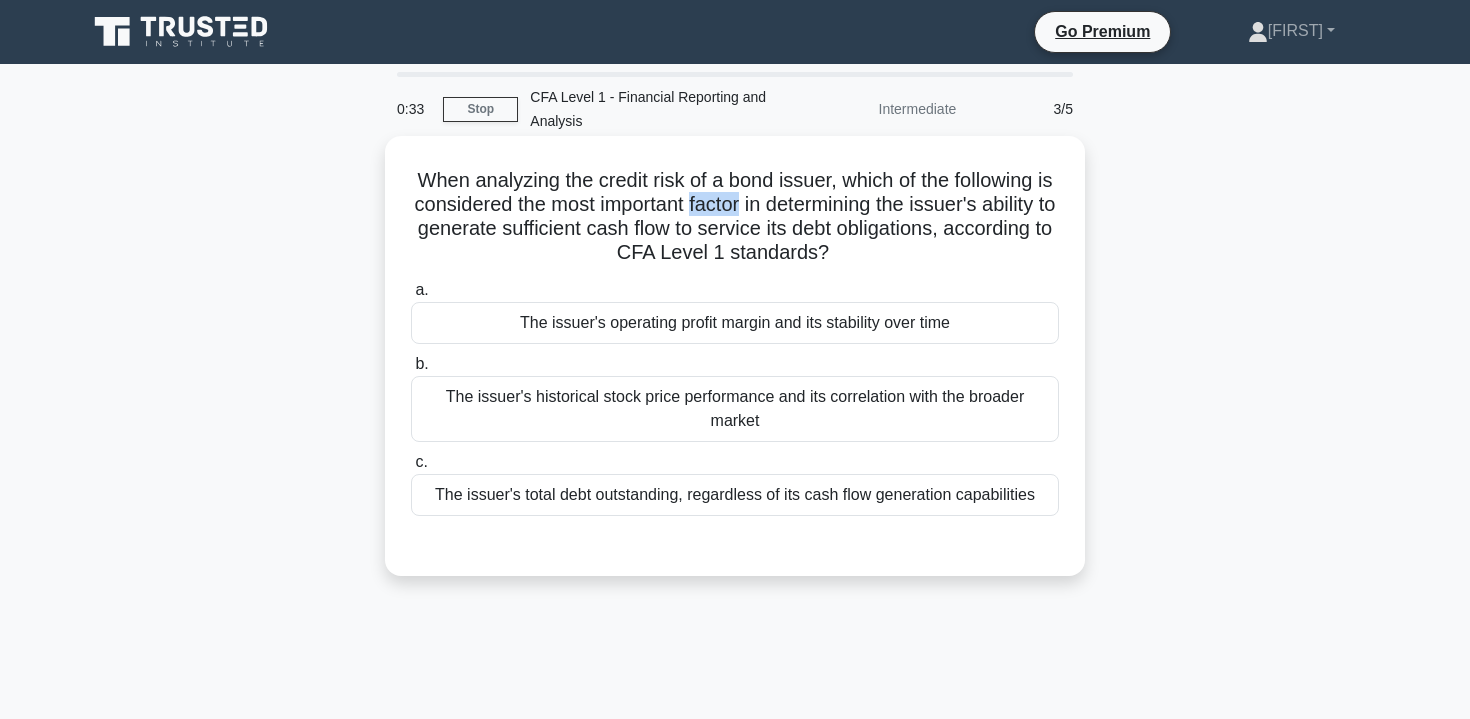 click on "When analyzing the credit risk of a bond issuer, which of the following is considered the most important factor in determining the issuer's ability to generate sufficient cash flow to service its debt obligations, according to CFA Level 1 standards?
.spinner_0XTQ{transform-origin:center;animation:spinner_y6GP .75s linear infinite}@keyframes spinner_y6GP{100%{transform:rotate(360deg)}}" at bounding box center [735, 217] 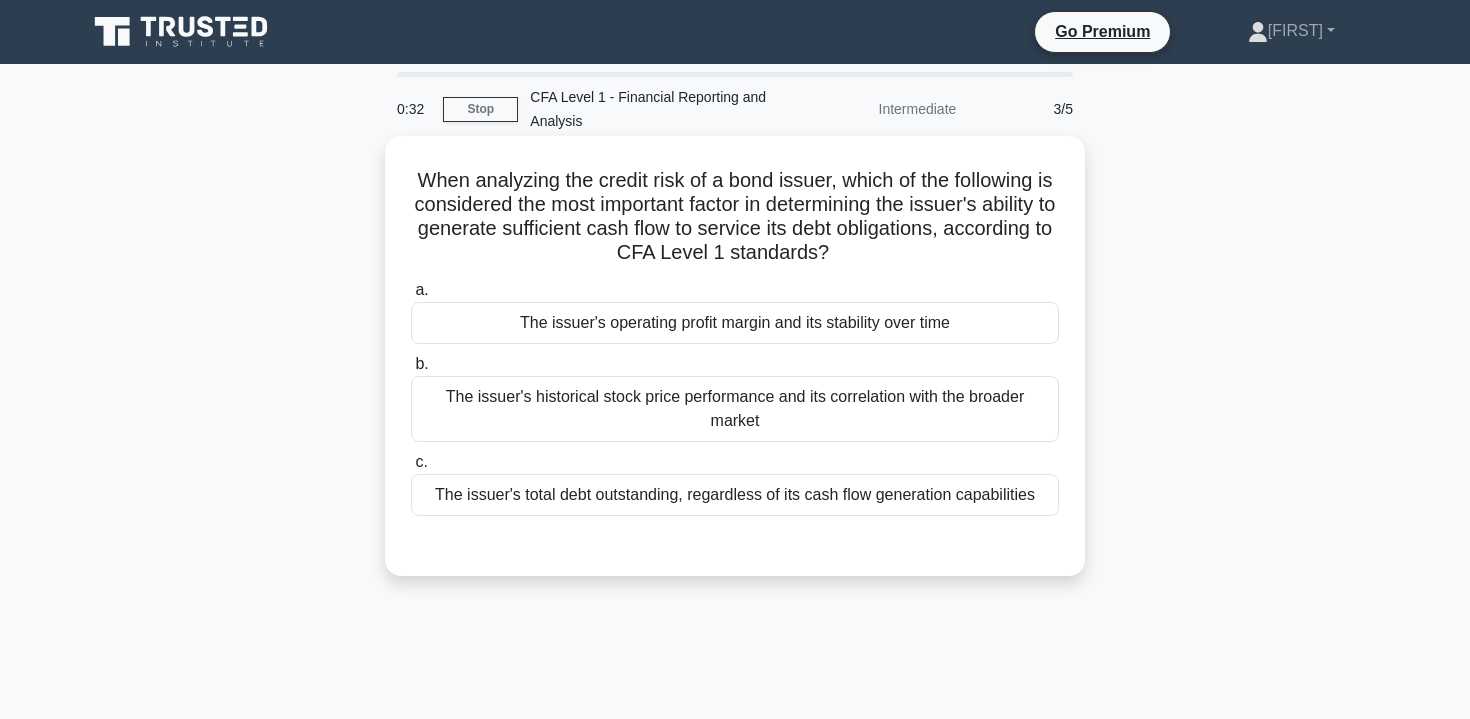 click on "When analyzing the credit risk of a bond issuer, which of the following is considered the most important factor in determining the issuer's ability to generate sufficient cash flow to service its debt obligations, according to CFA Level 1 standards?
.spinner_0XTQ{transform-origin:center;animation:spinner_y6GP .75s linear infinite}@keyframes spinner_y6GP{100%{transform:rotate(360deg)}}" at bounding box center (735, 217) 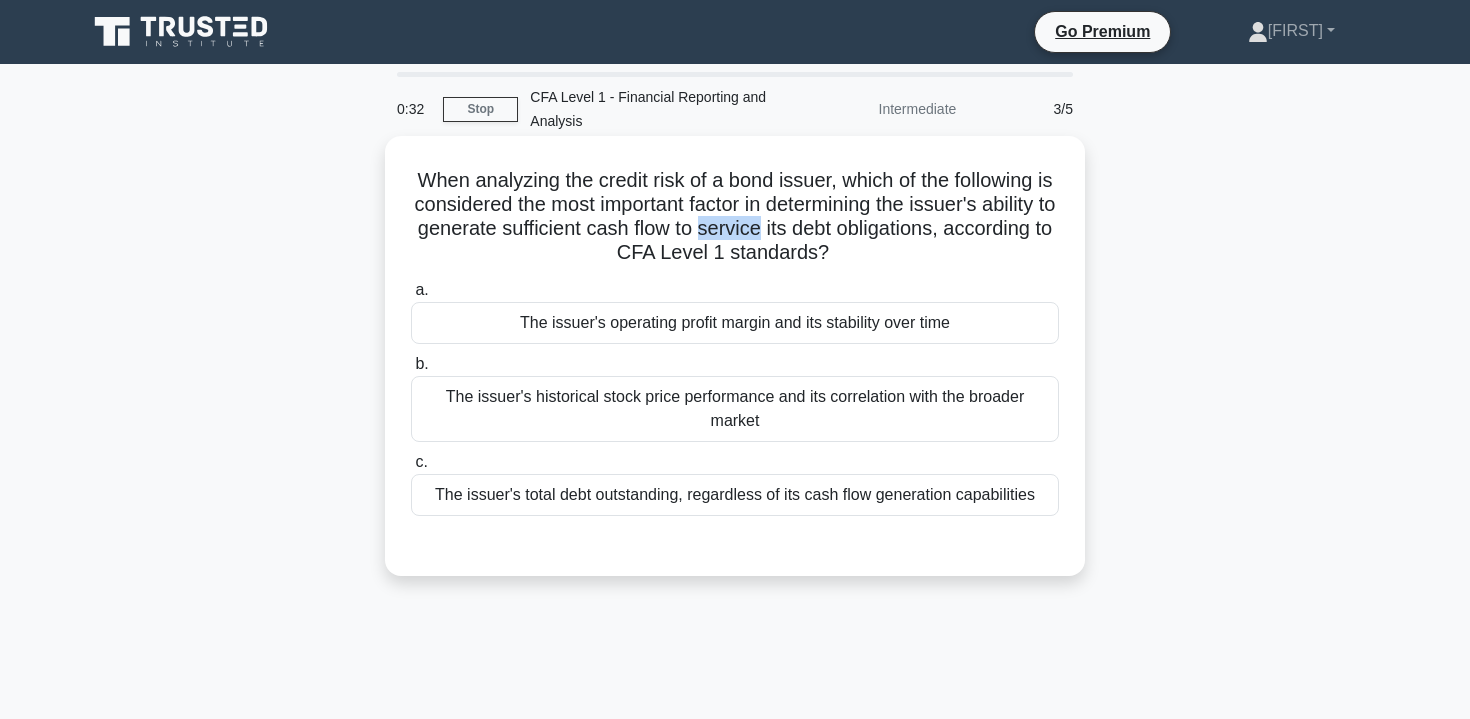 click on "When analyzing the credit risk of a bond issuer, which of the following is considered the most important factor in determining the issuer's ability to generate sufficient cash flow to service its debt obligations, according to CFA Level 1 standards?
.spinner_0XTQ{transform-origin:center;animation:spinner_y6GP .75s linear infinite}@keyframes spinner_y6GP{100%{transform:rotate(360deg)}}" at bounding box center (735, 217) 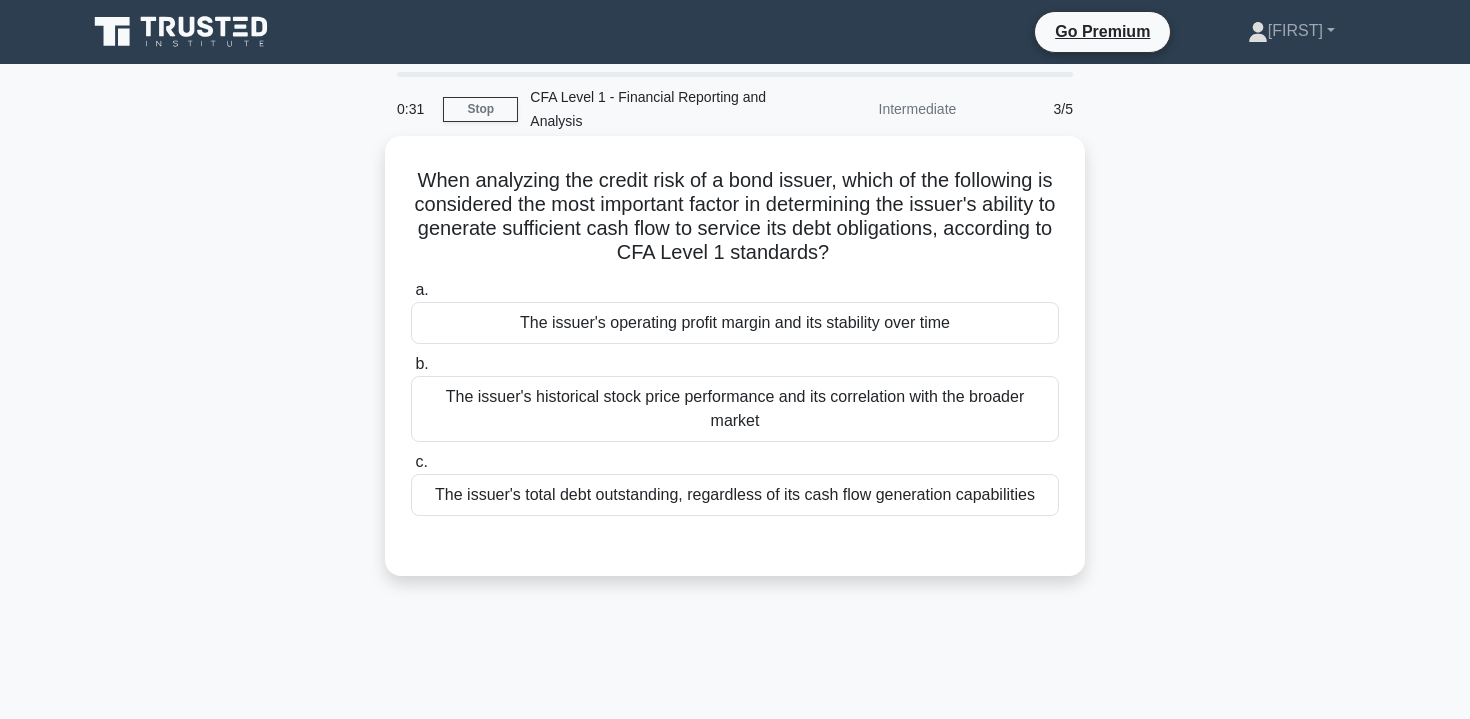 click on "When analyzing the credit risk of a bond issuer, which of the following is considered the most important factor in determining the issuer's ability to generate sufficient cash flow to service its debt obligations, according to CFA Level 1 standards?
.spinner_0XTQ{transform-origin:center;animation:spinner_y6GP .75s linear infinite}@keyframes spinner_y6GP{100%{transform:rotate(360deg)}}" at bounding box center [735, 217] 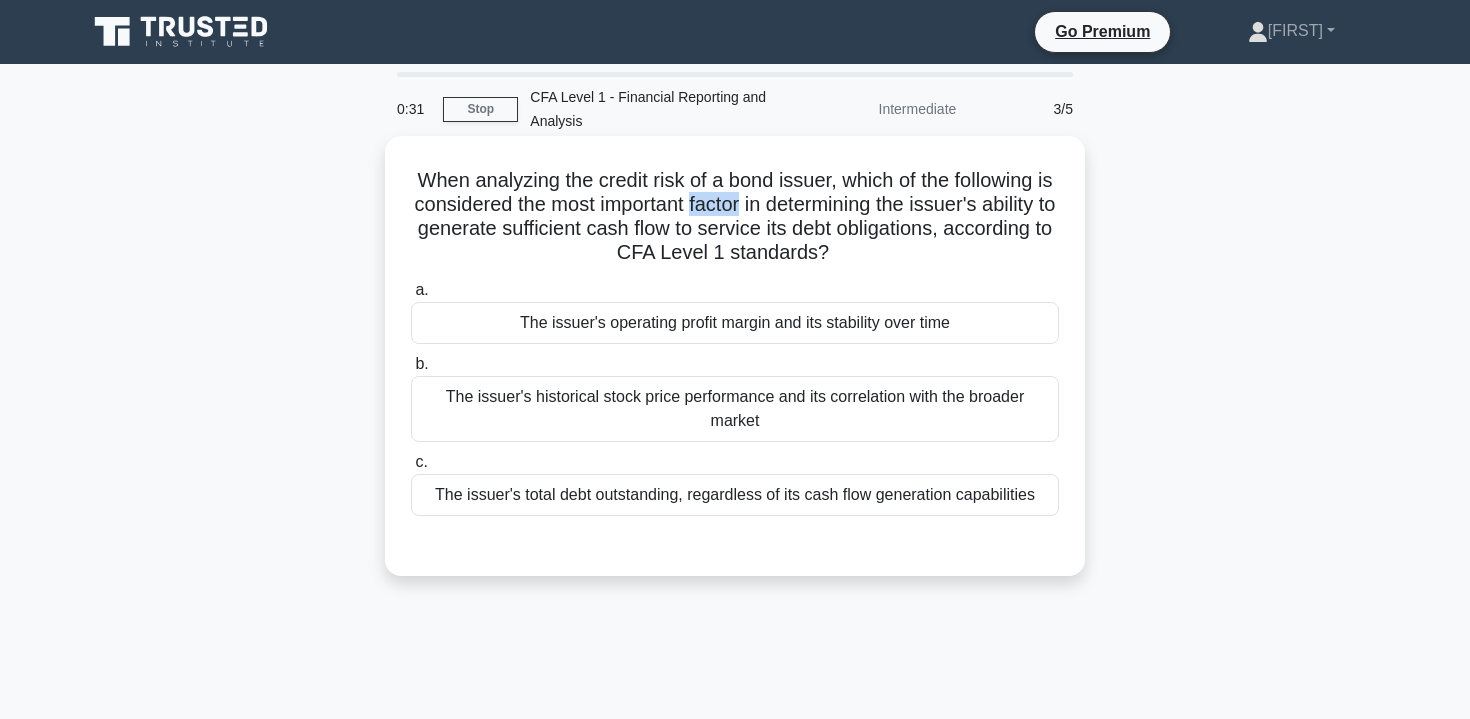 click on "When analyzing the credit risk of a bond issuer, which of the following is considered the most important factor in determining the issuer's ability to generate sufficient cash flow to service its debt obligations, according to CFA Level 1 standards?
.spinner_0XTQ{transform-origin:center;animation:spinner_y6GP .75s linear infinite}@keyframes spinner_y6GP{100%{transform:rotate(360deg)}}" at bounding box center (735, 217) 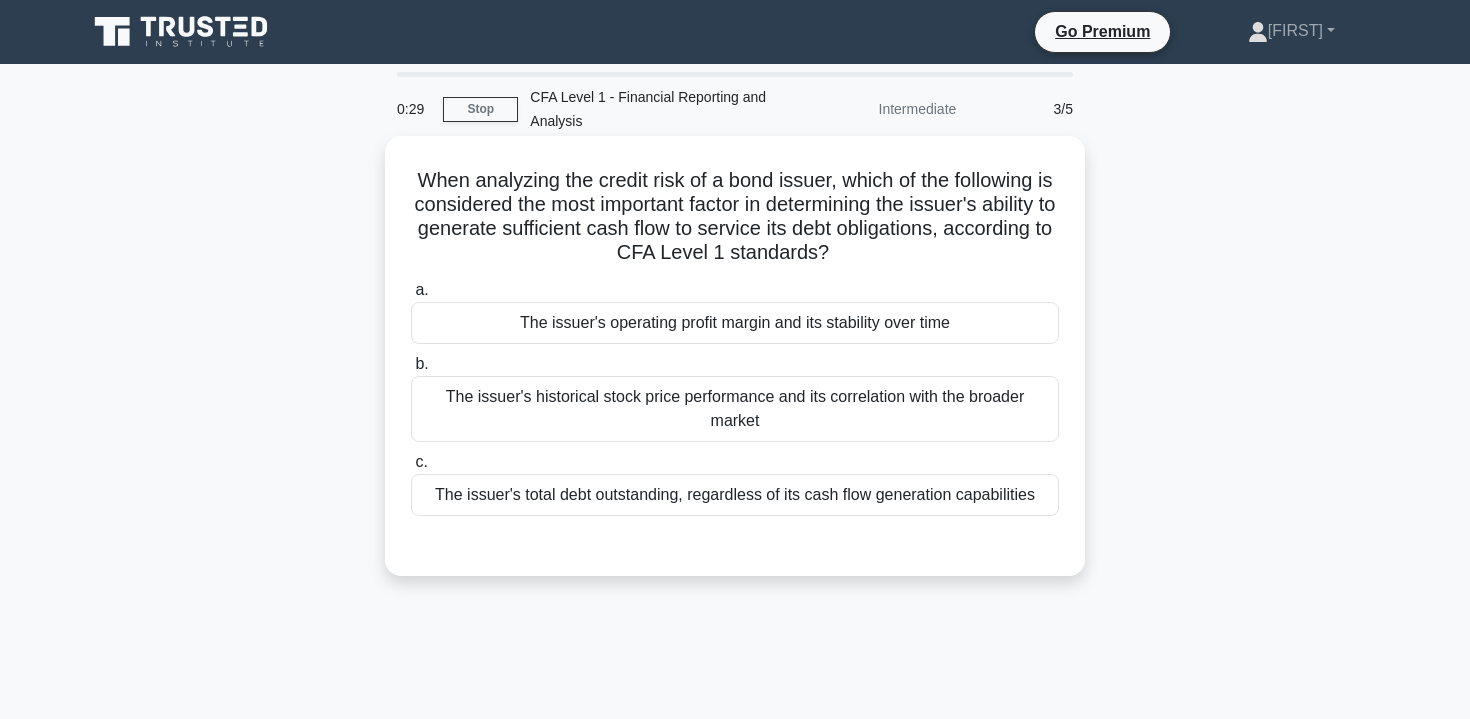 click on "When analyzing the credit risk of a bond issuer, which of the following is considered the most important factor in determining the issuer's ability to generate sufficient cash flow to service its debt obligations, according to CFA Level 1 standards?
.spinner_0XTQ{transform-origin:center;animation:spinner_y6GP .75s linear infinite}@keyframes spinner_y6GP{100%{transform:rotate(360deg)}}" at bounding box center (735, 217) 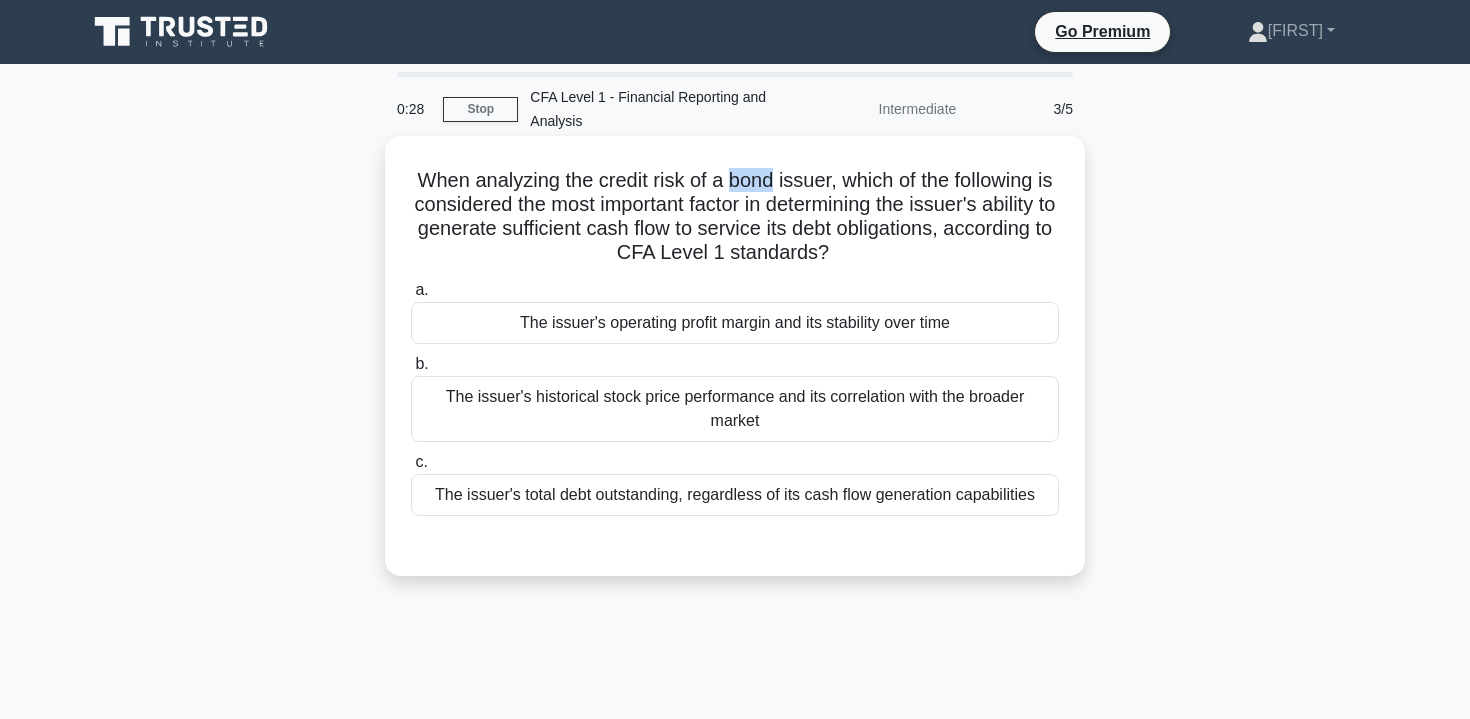 click on "When analyzing the credit risk of a bond issuer, which of the following is considered the most important factor in determining the issuer's ability to generate sufficient cash flow to service its debt obligations, according to CFA Level 1 standards?
.spinner_0XTQ{transform-origin:center;animation:spinner_y6GP .75s linear infinite}@keyframes spinner_y6GP{100%{transform:rotate(360deg)}}" at bounding box center [735, 217] 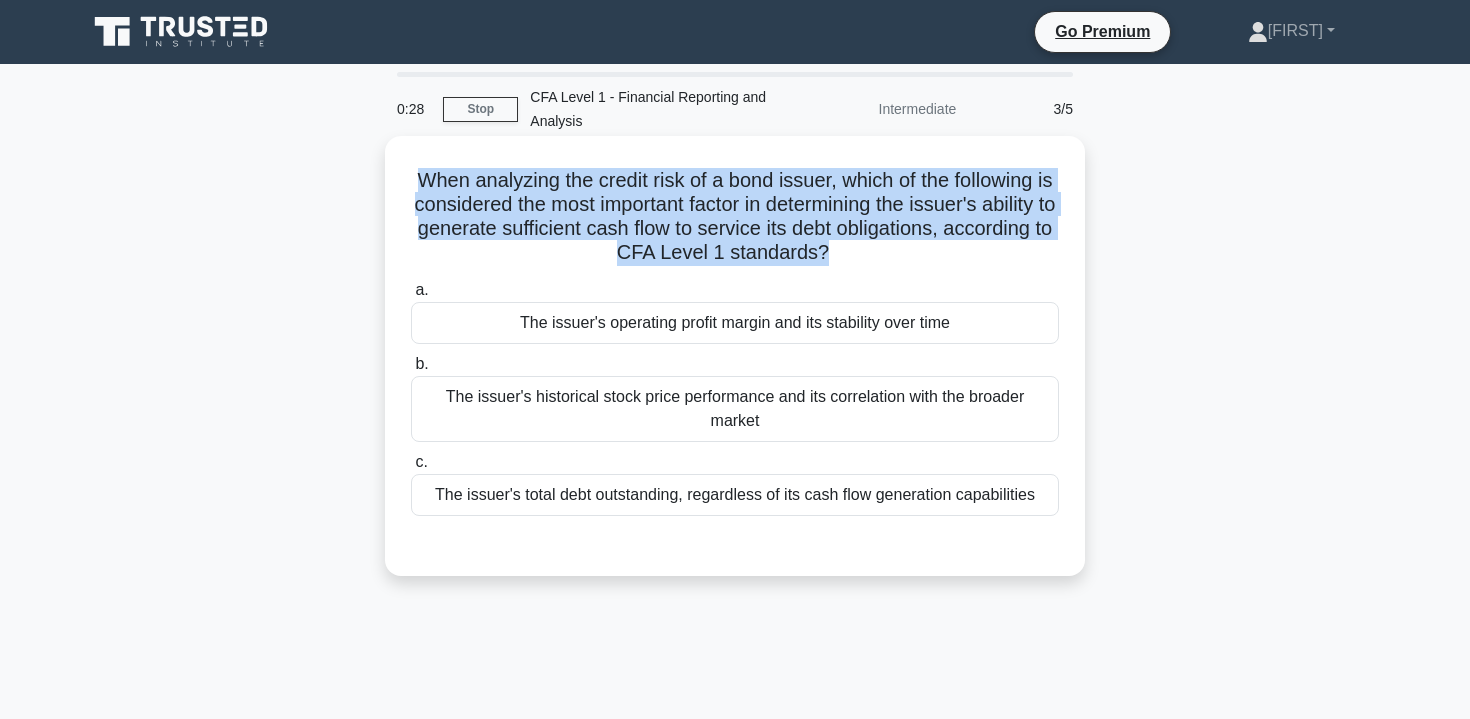 click on "When analyzing the credit risk of a bond issuer, which of the following is considered the most important factor in determining the issuer's ability to generate sufficient cash flow to service its debt obligations, according to CFA Level 1 standards?
.spinner_0XTQ{transform-origin:center;animation:spinner_y6GP .75s linear infinite}@keyframes spinner_y6GP{100%{transform:rotate(360deg)}}" at bounding box center [735, 217] 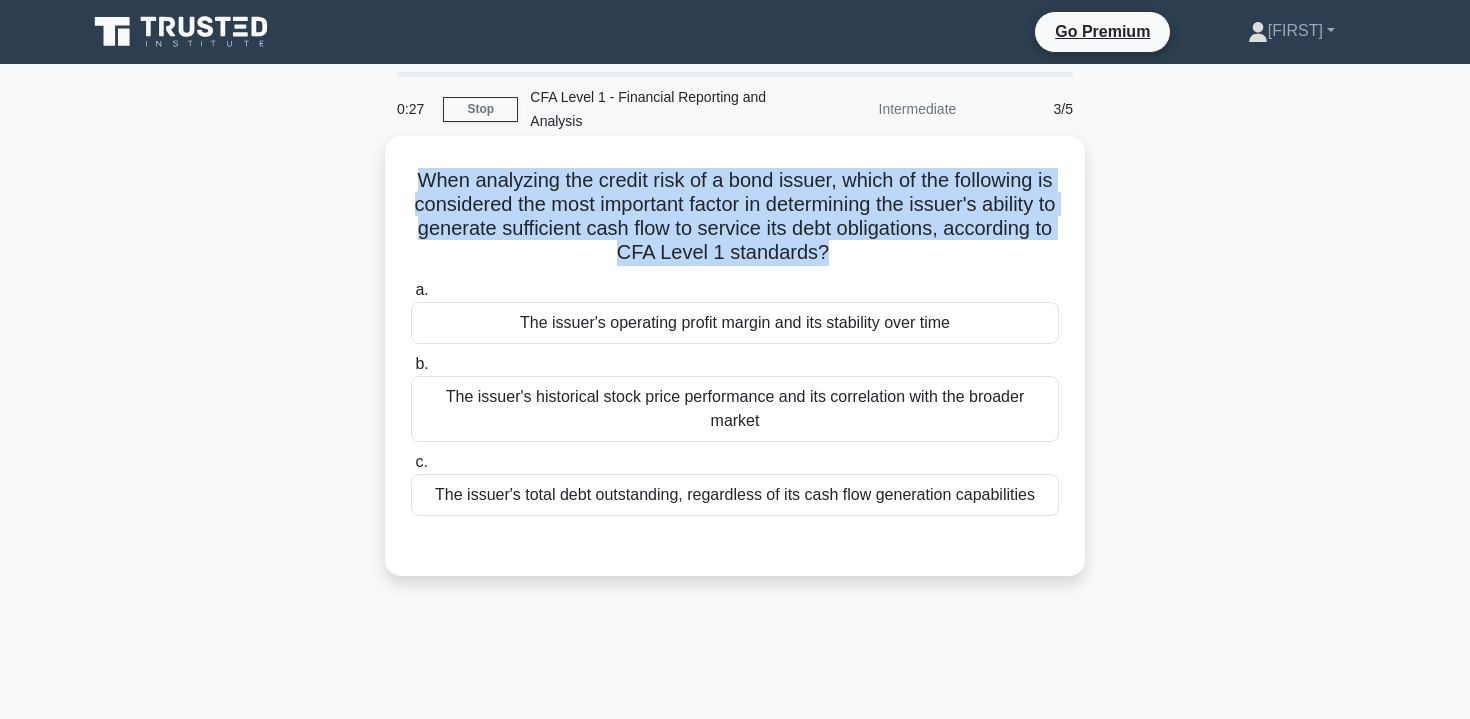 click on "When analyzing the credit risk of a bond issuer, which of the following is considered the most important factor in determining the issuer's ability to generate sufficient cash flow to service its debt obligations, according to CFA Level 1 standards?
.spinner_0XTQ{transform-origin:center;animation:spinner_y6GP .75s linear infinite}@keyframes spinner_y6GP{100%{transform:rotate(360deg)}}" at bounding box center [735, 217] 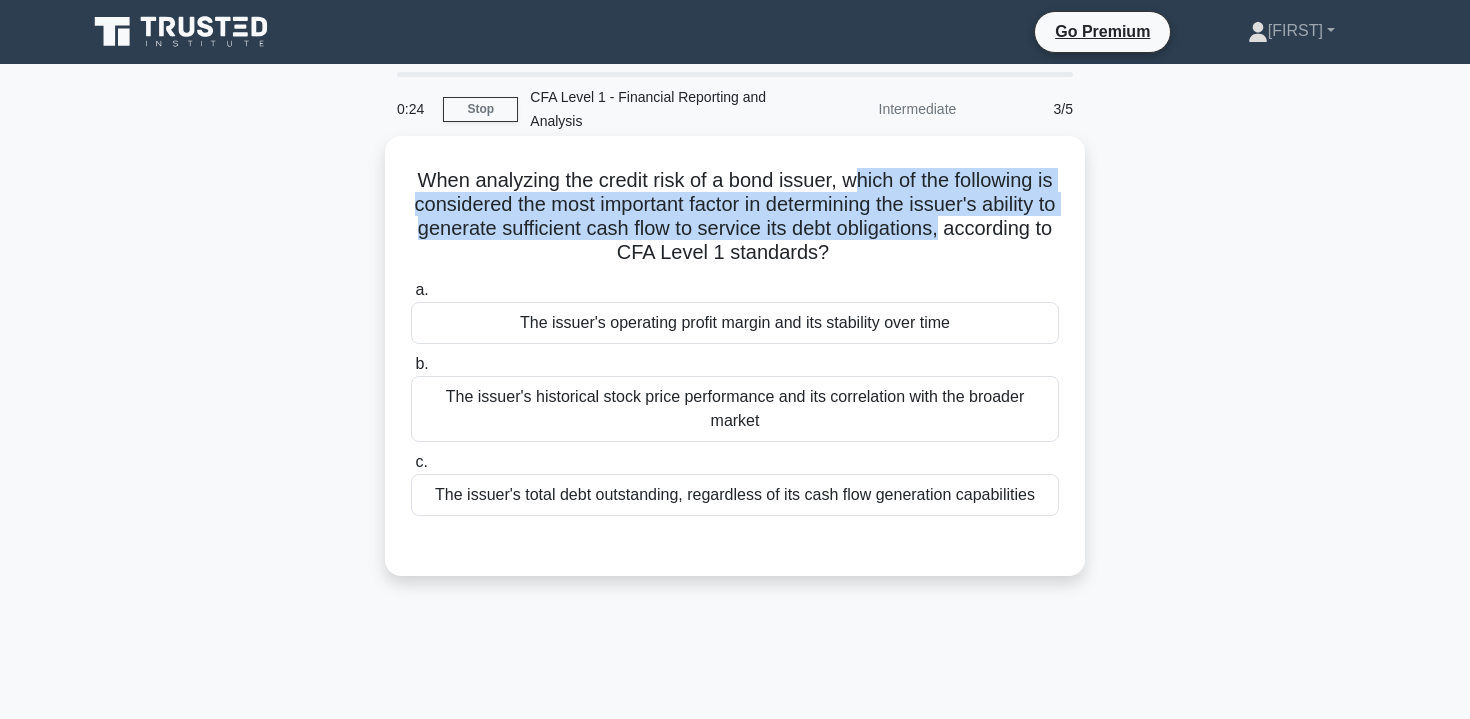 drag, startPoint x: 852, startPoint y: 179, endPoint x: 938, endPoint y: 230, distance: 99.985 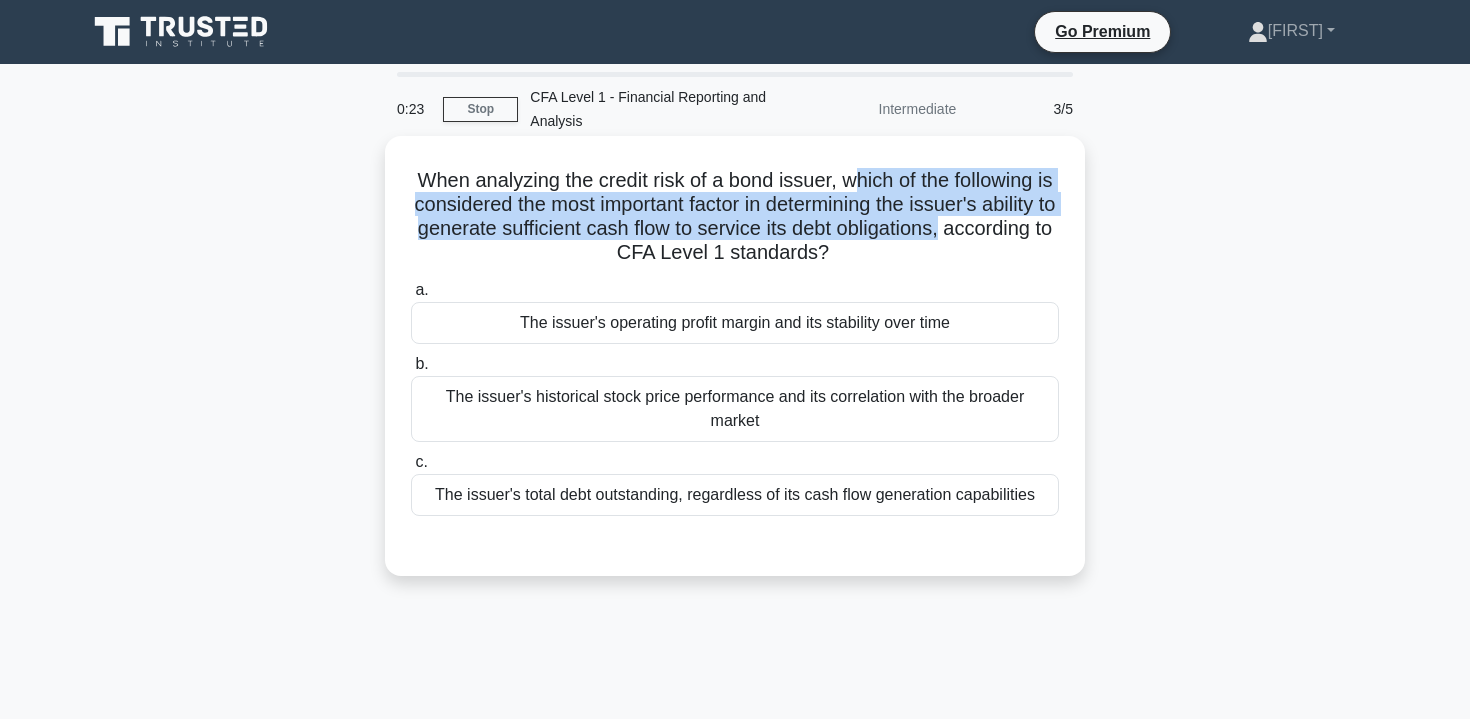 click on "When analyzing the credit risk of a bond issuer, which of the following is considered the most important factor in determining the issuer's ability to generate sufficient cash flow to service its debt obligations, according to CFA Level 1 standards?
.spinner_0XTQ{transform-origin:center;animation:spinner_y6GP .75s linear infinite}@keyframes spinner_y6GP{100%{transform:rotate(360deg)}}" at bounding box center (735, 217) 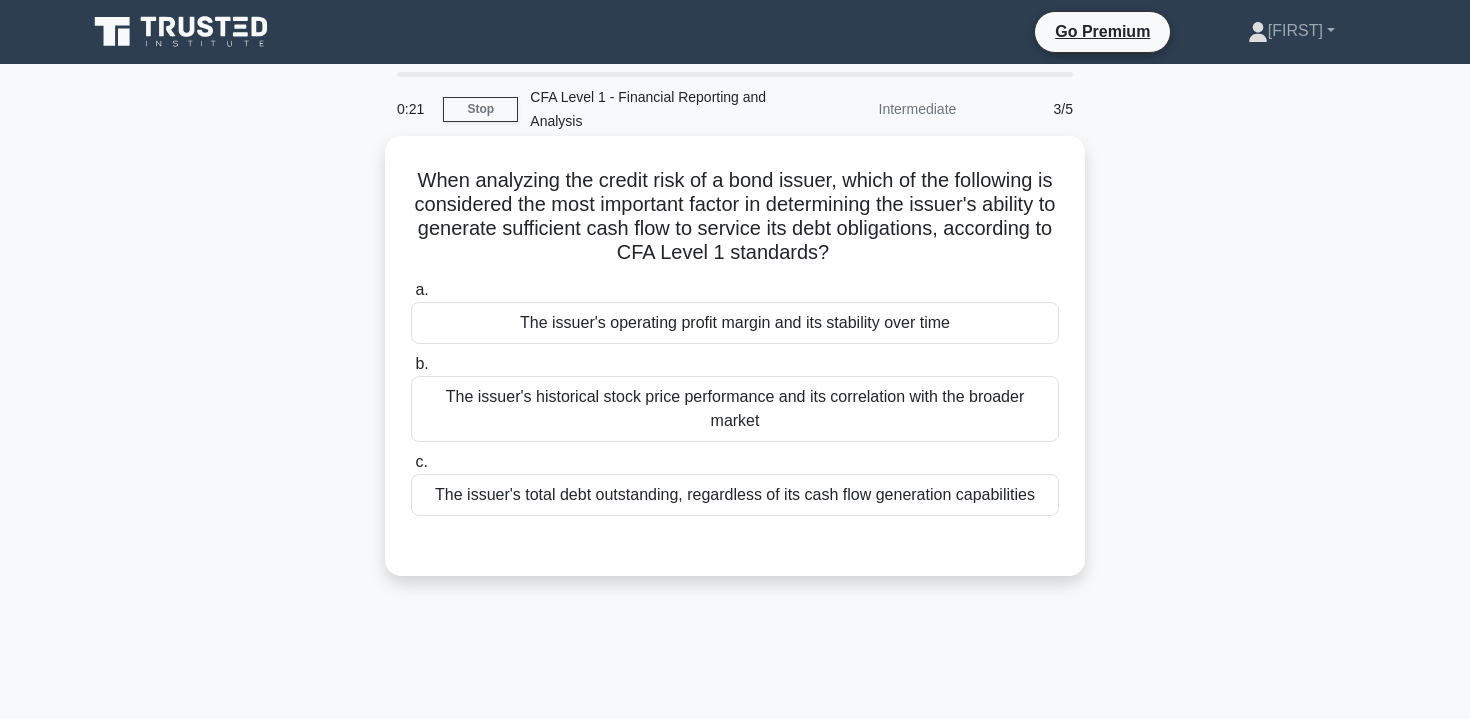 click on "When analyzing the credit risk of a bond issuer, which of the following is considered the most important factor in determining the issuer's ability to generate sufficient cash flow to service its debt obligations, according to CFA Level 1 standards?
.spinner_0XTQ{transform-origin:center;animation:spinner_y6GP .75s linear infinite}@keyframes spinner_y6GP{100%{transform:rotate(360deg)}}
a.
b. c." at bounding box center [735, 356] 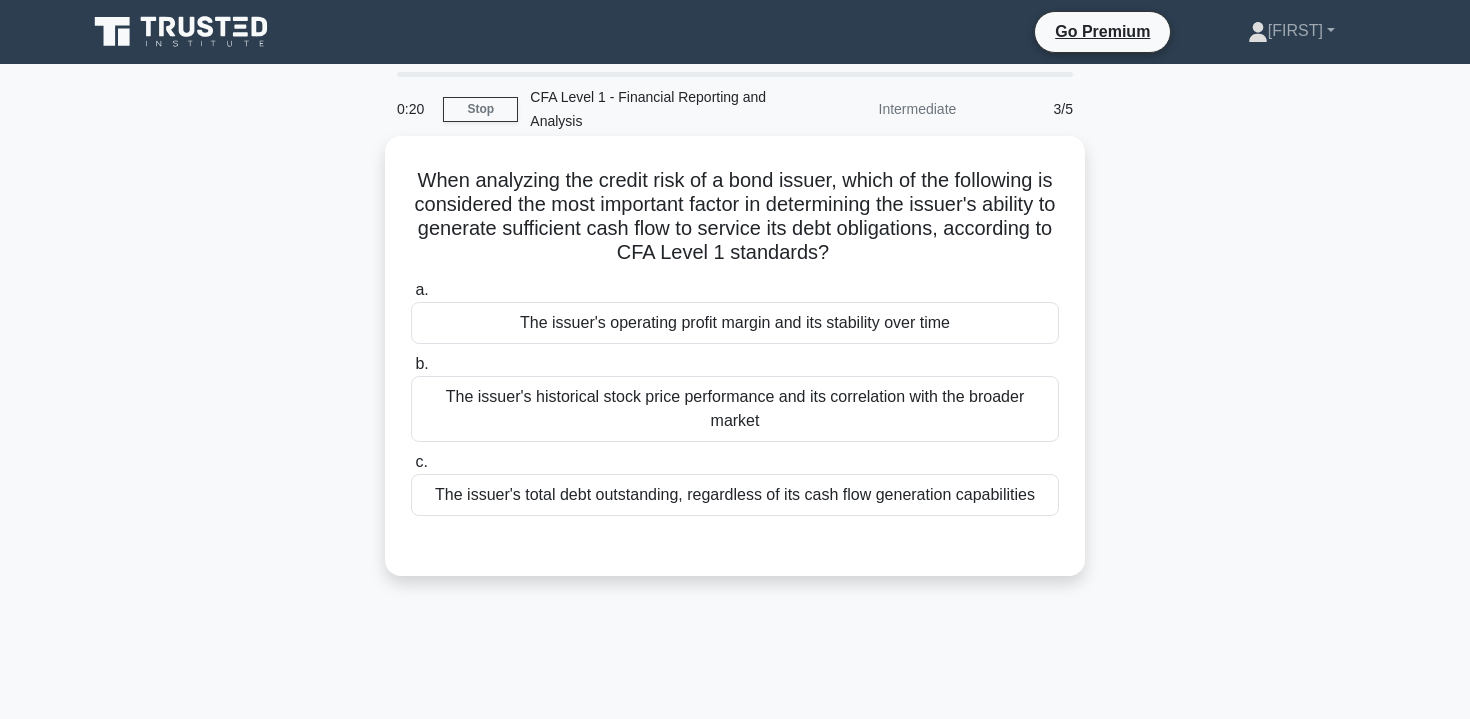 click on "The issuer's total debt outstanding, regardless of its cash flow generation capabilities" at bounding box center [735, 495] 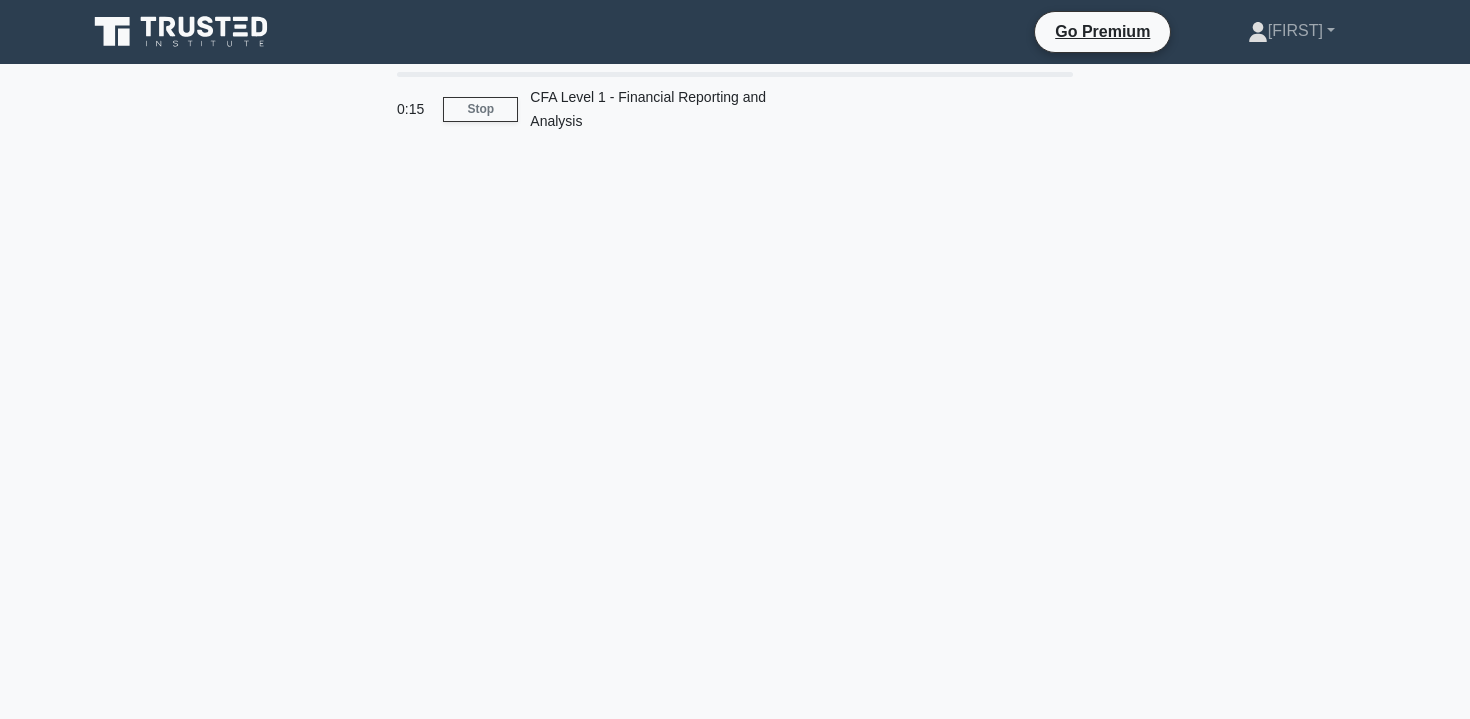scroll, scrollTop: 0, scrollLeft: 0, axis: both 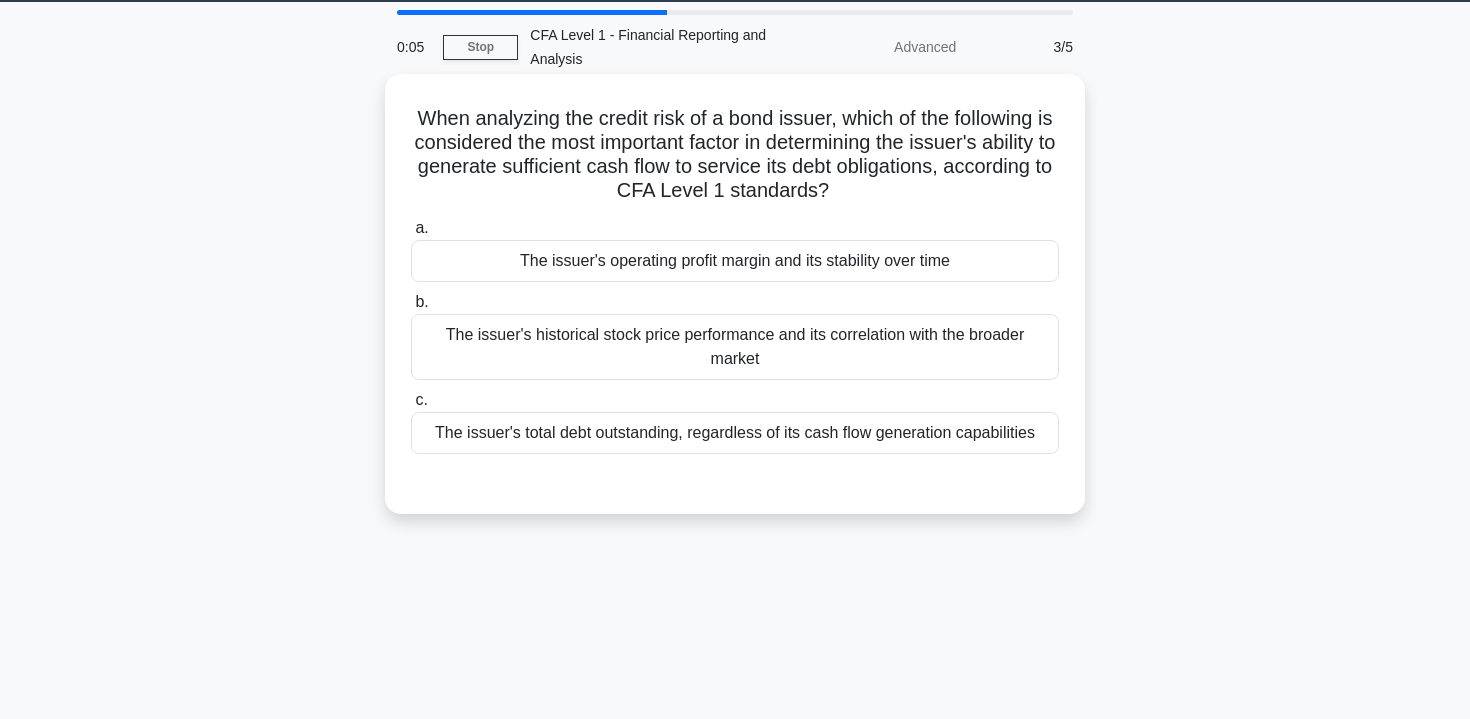 click on "The issuer's operating profit margin and its stability over time" at bounding box center [735, 261] 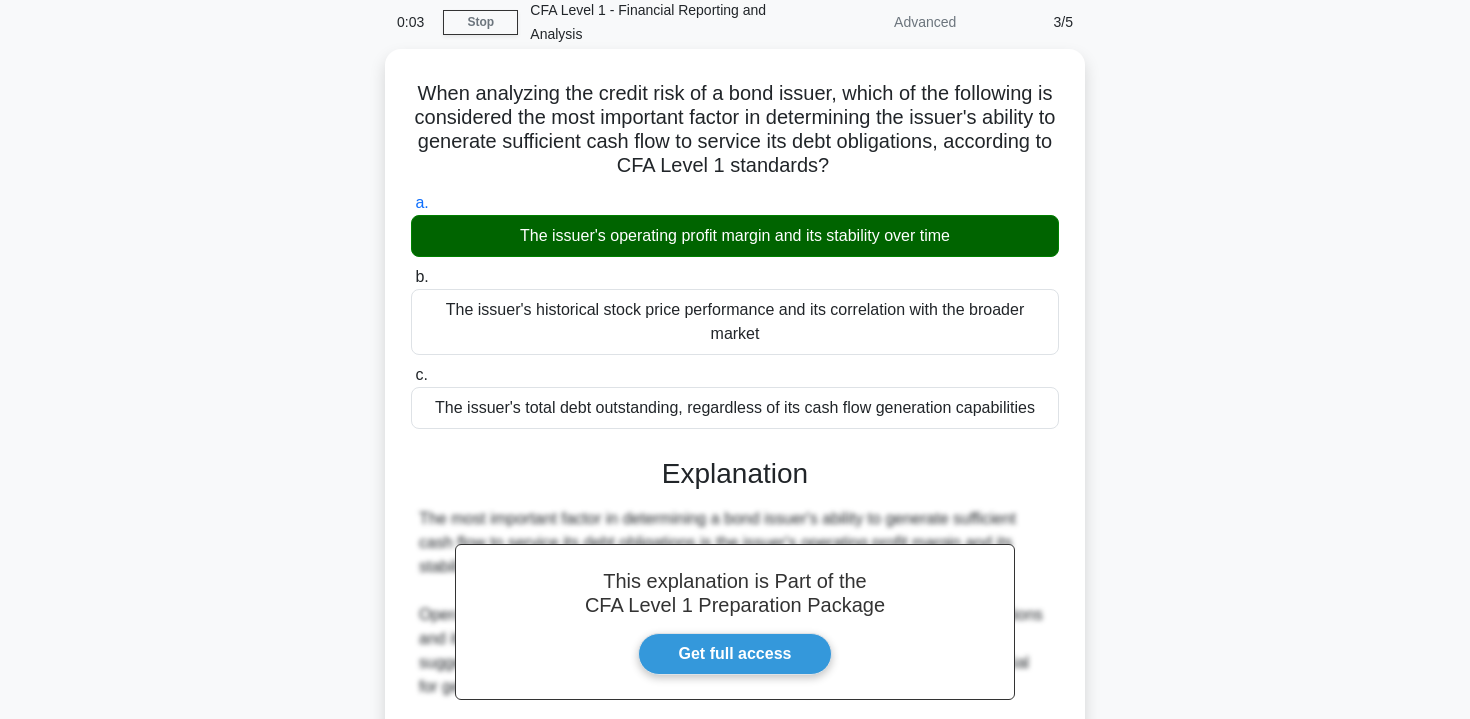 scroll, scrollTop: 92, scrollLeft: 0, axis: vertical 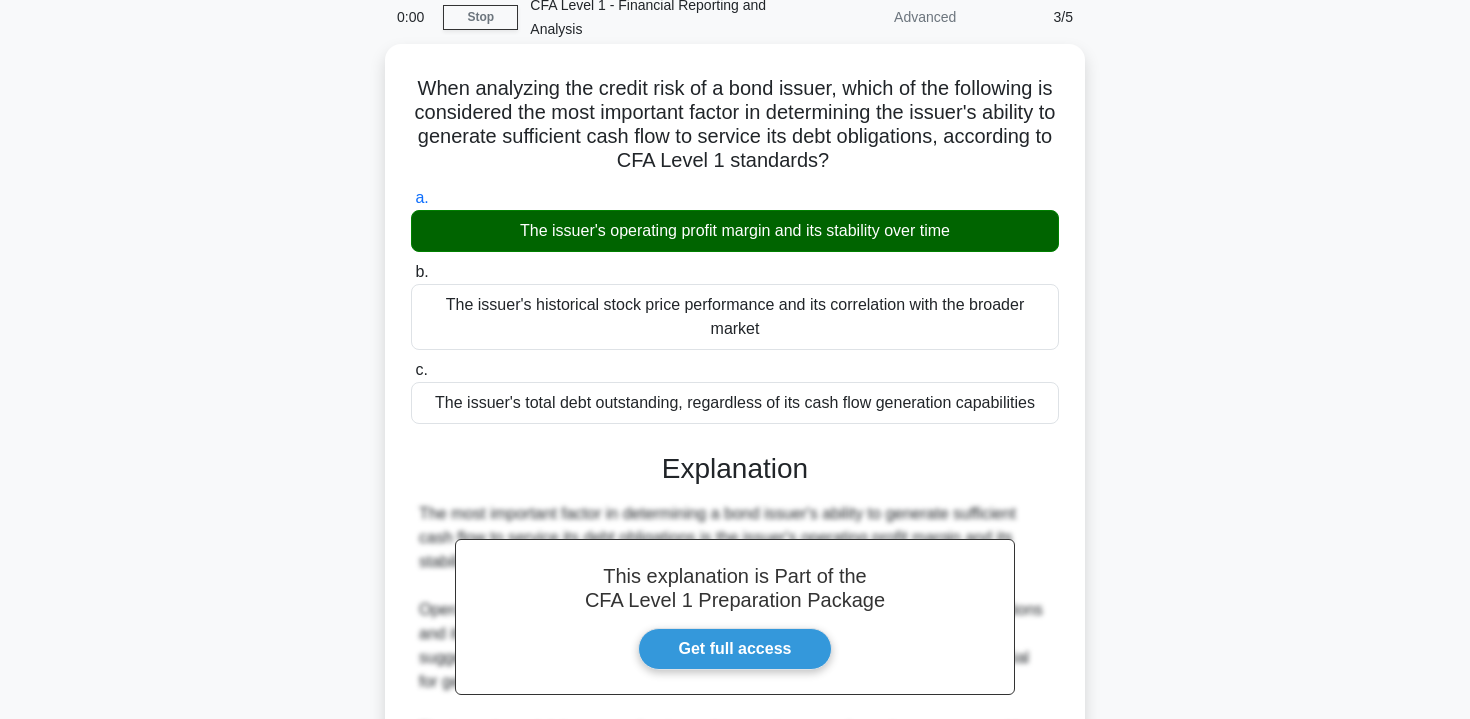 drag, startPoint x: 687, startPoint y: 406, endPoint x: 1033, endPoint y: 407, distance: 346.00143 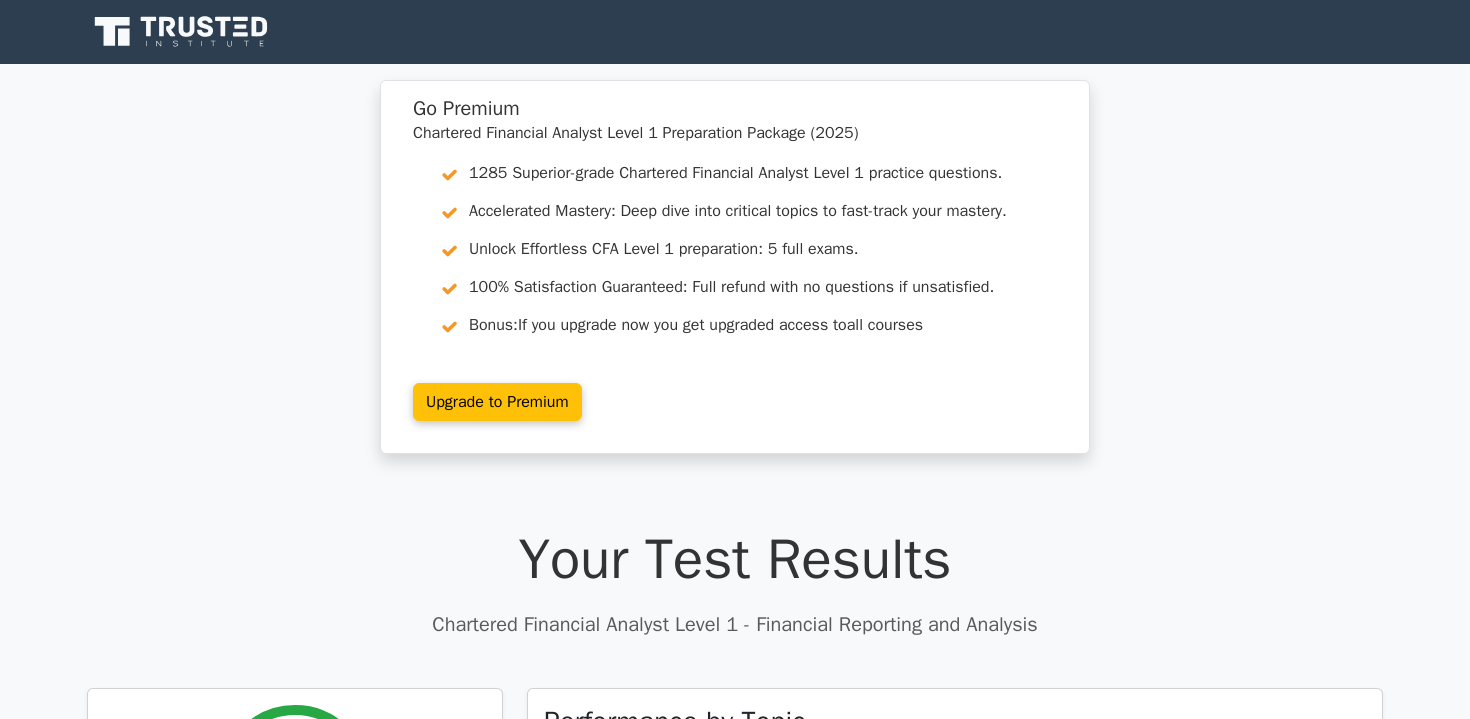 scroll, scrollTop: 0, scrollLeft: 0, axis: both 